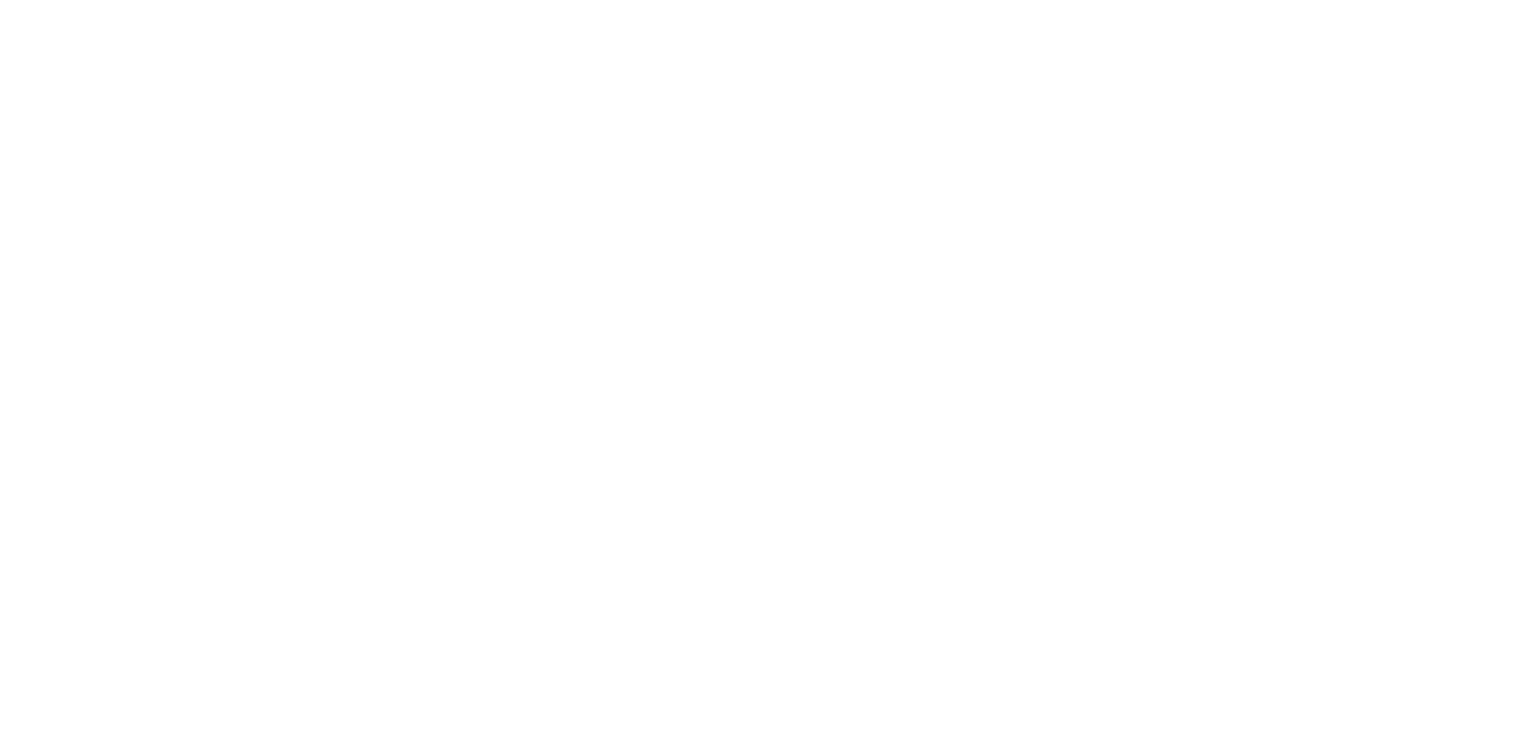 scroll, scrollTop: 0, scrollLeft: 0, axis: both 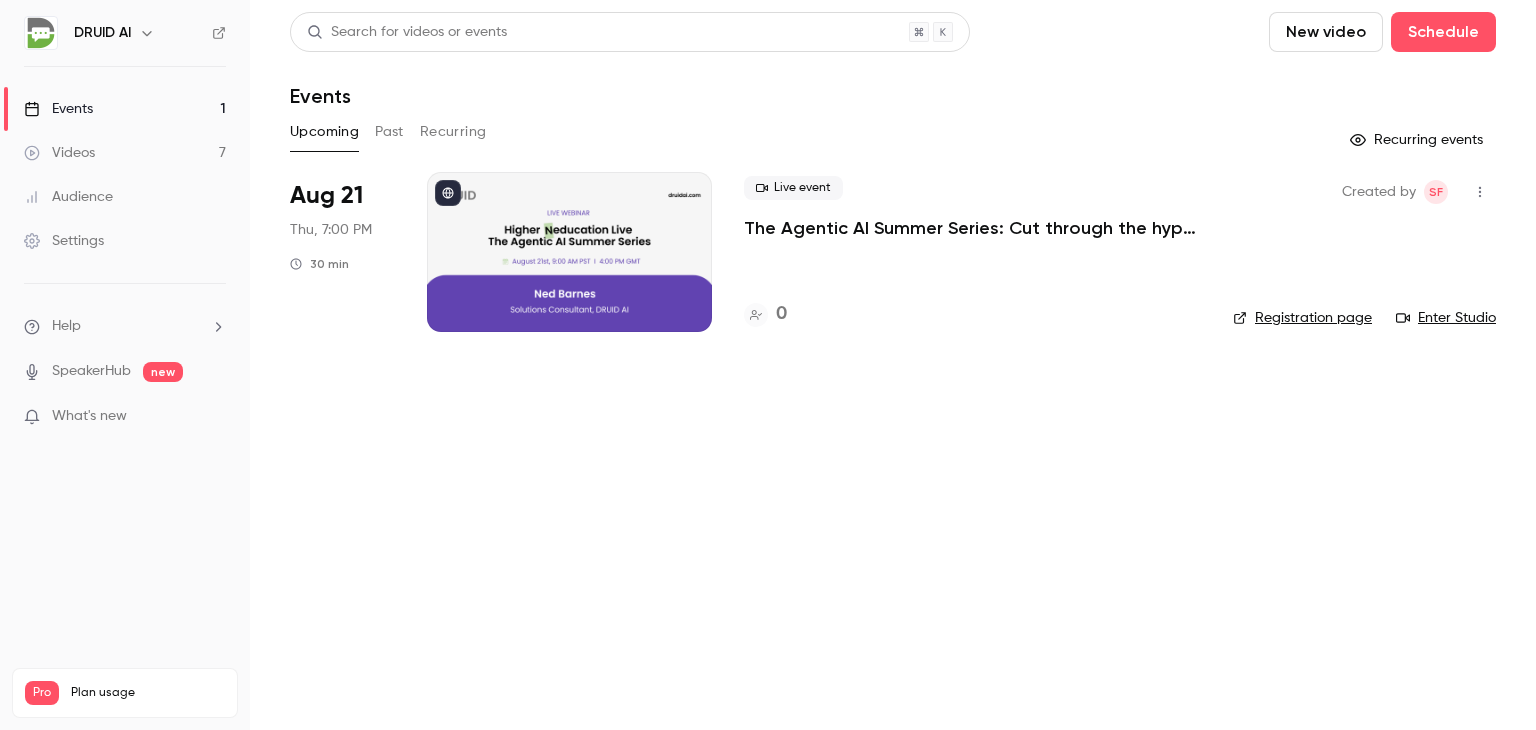 click on "Past" at bounding box center (389, 132) 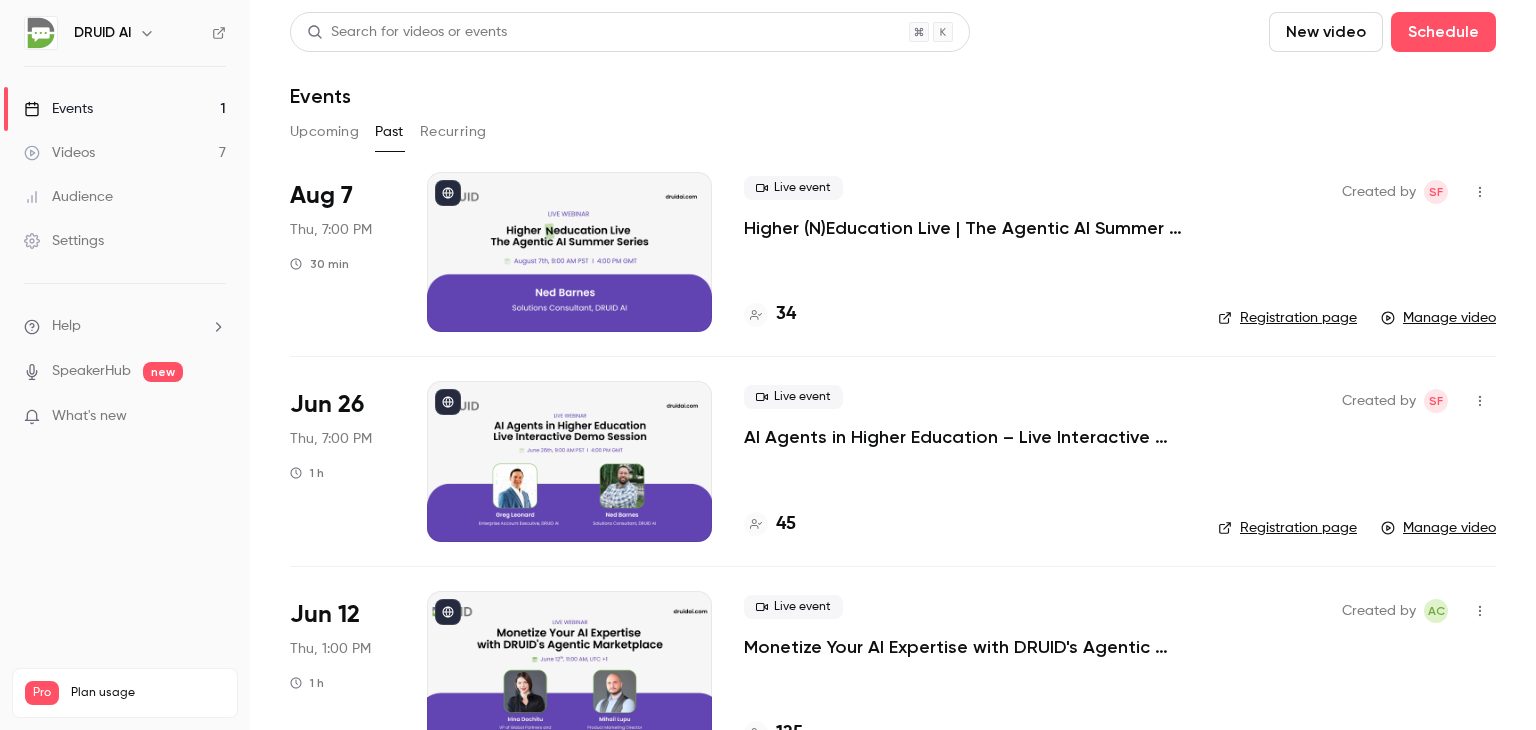 click on "Higher (N)Education Live | The Agentic AI Summer Series: Cut through the hype. See the tech. Ask your questions. Repeat." at bounding box center [965, 228] 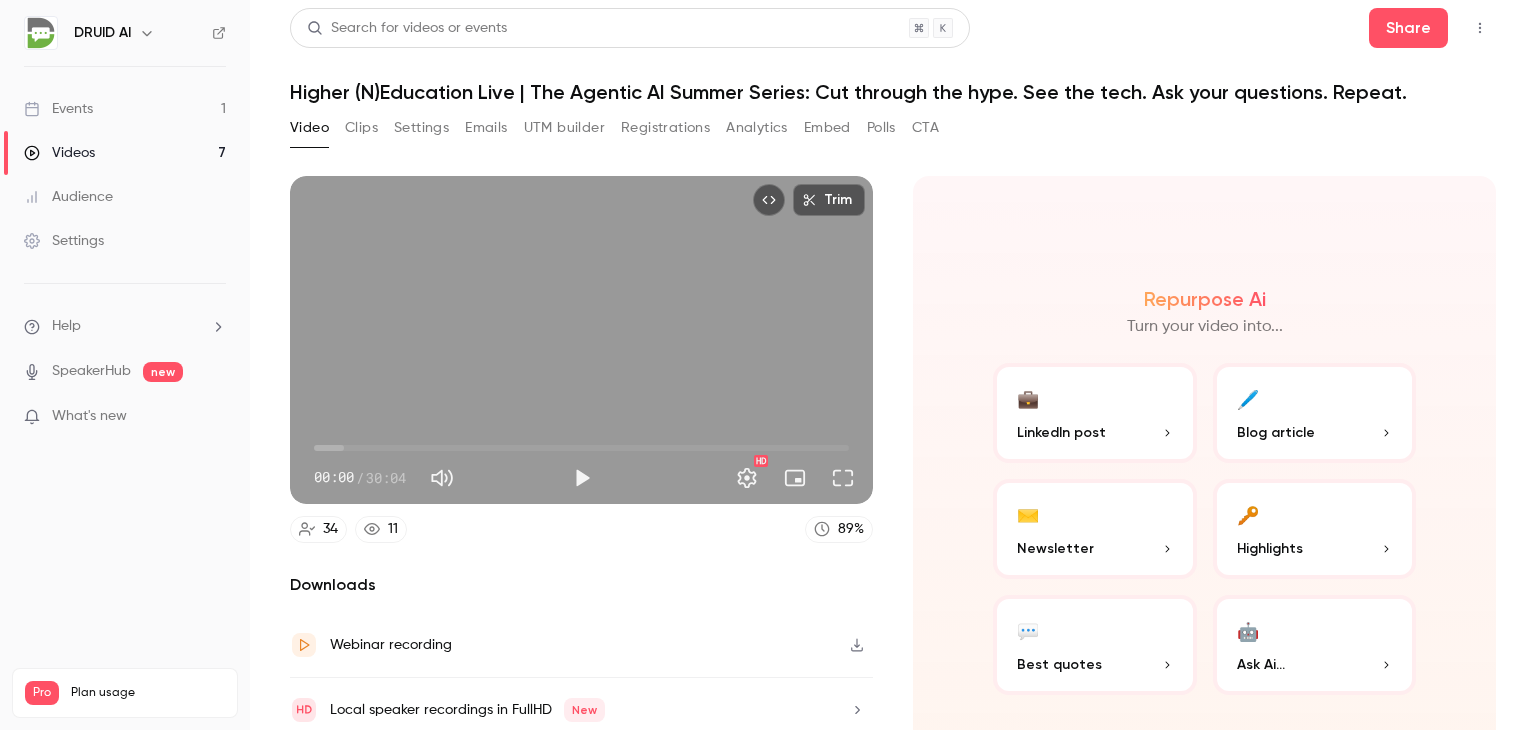 scroll, scrollTop: 0, scrollLeft: 0, axis: both 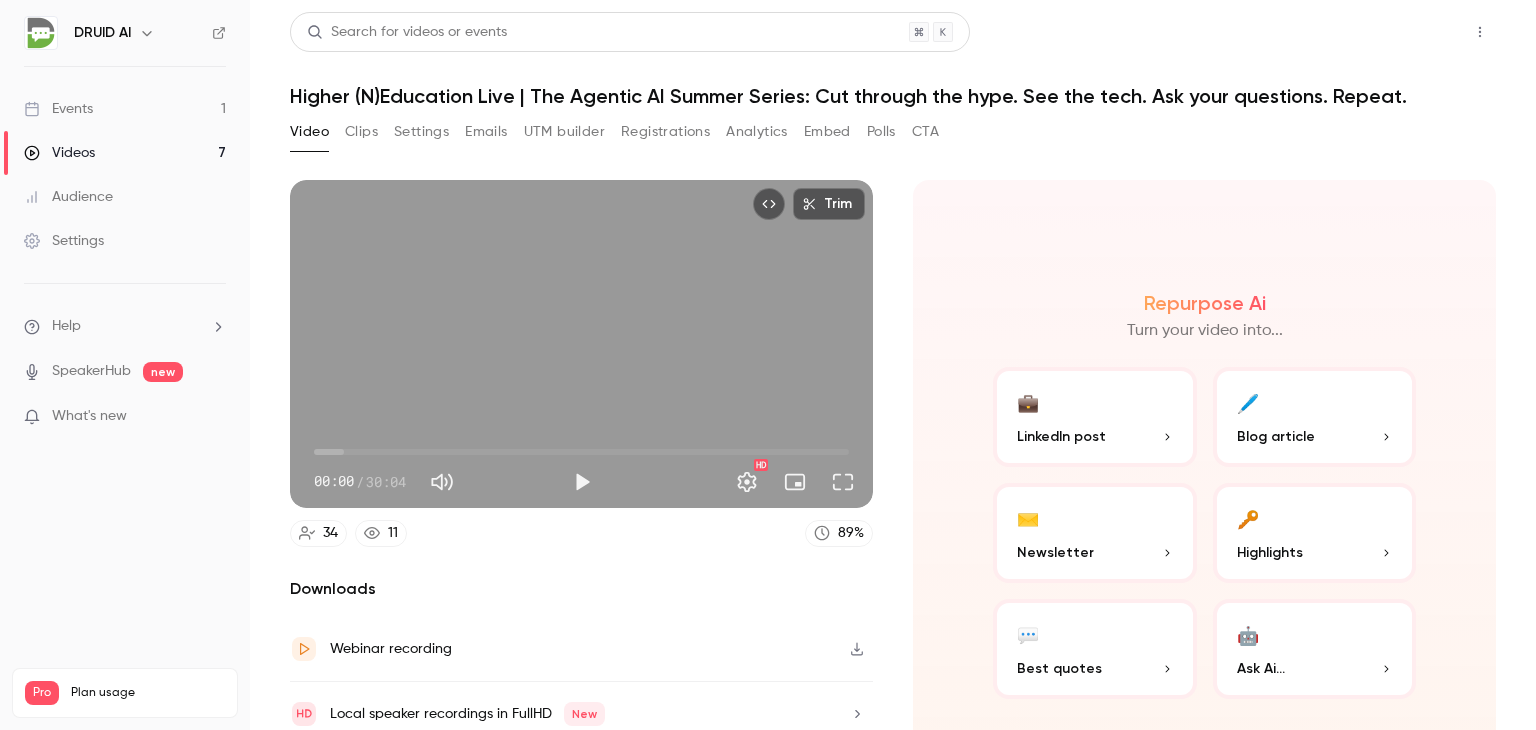 click on "Share" at bounding box center (1408, 32) 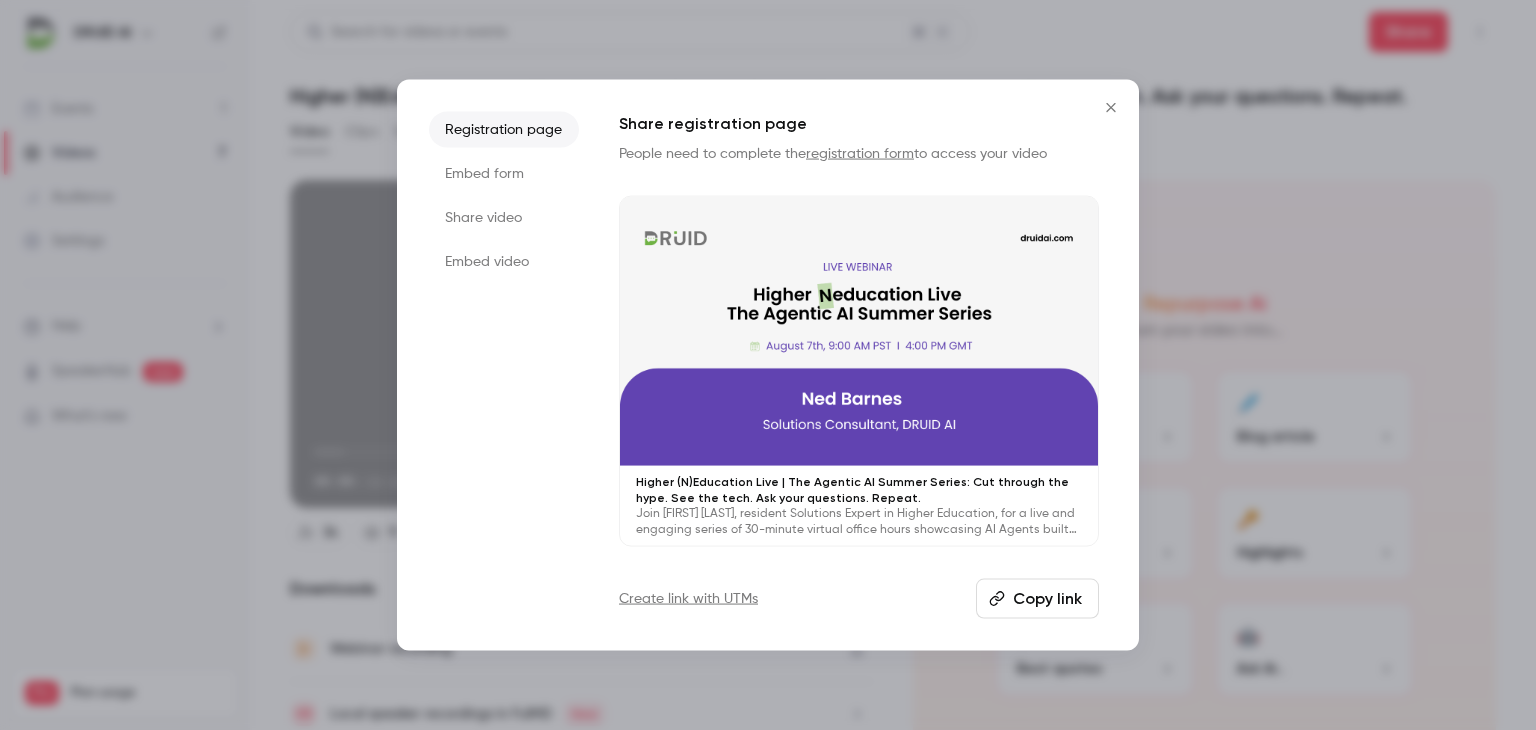 click on "Share video" at bounding box center (504, 218) 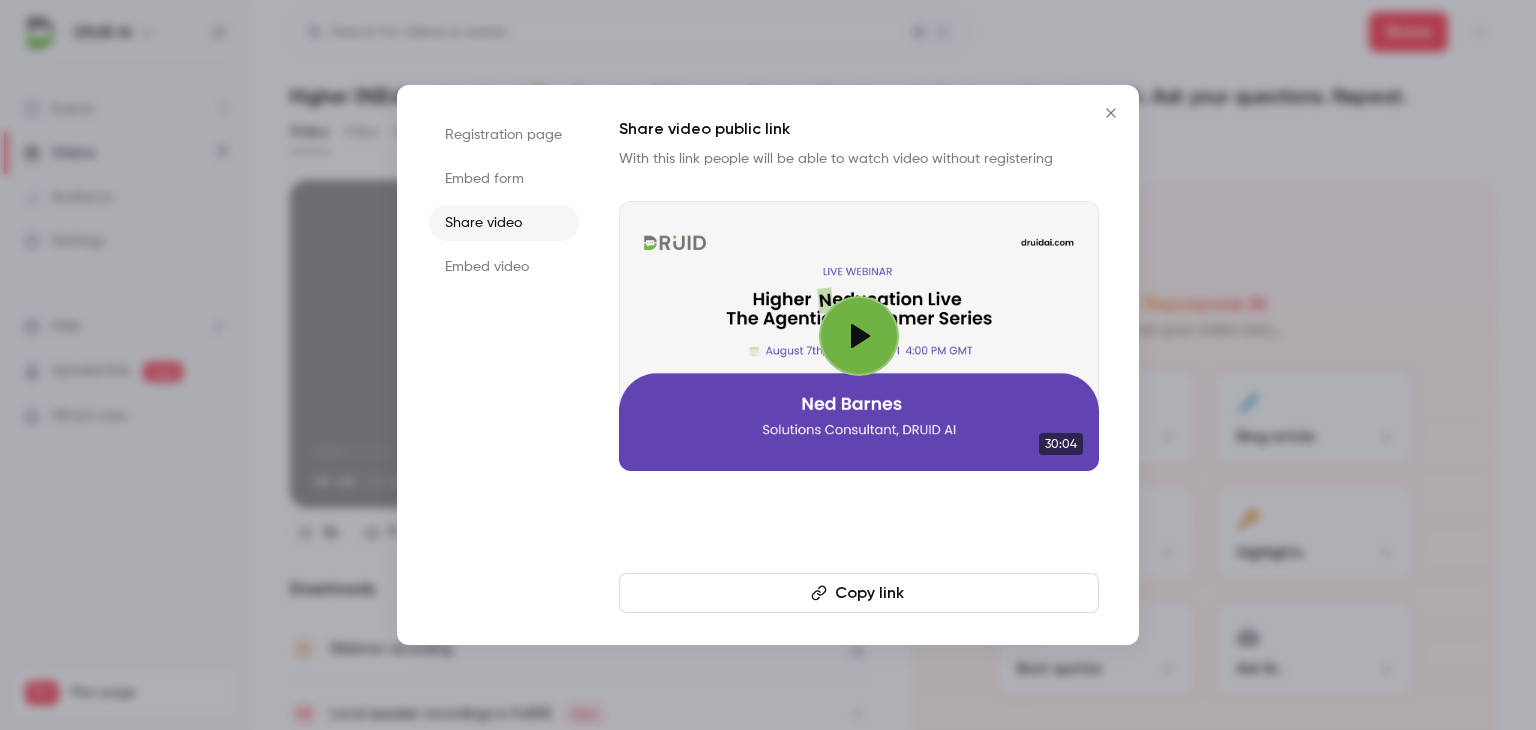 click on "Copy link" at bounding box center (859, 593) 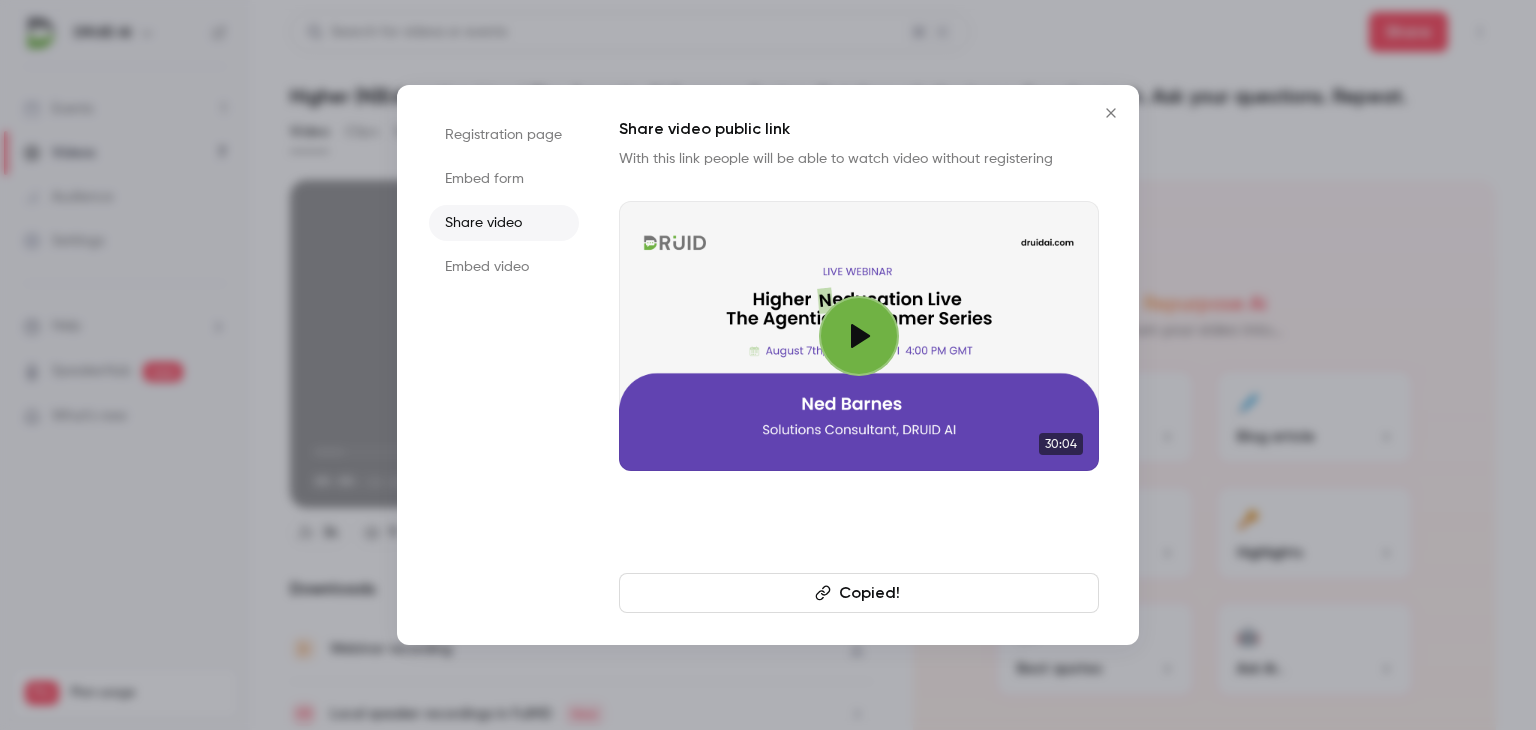 click 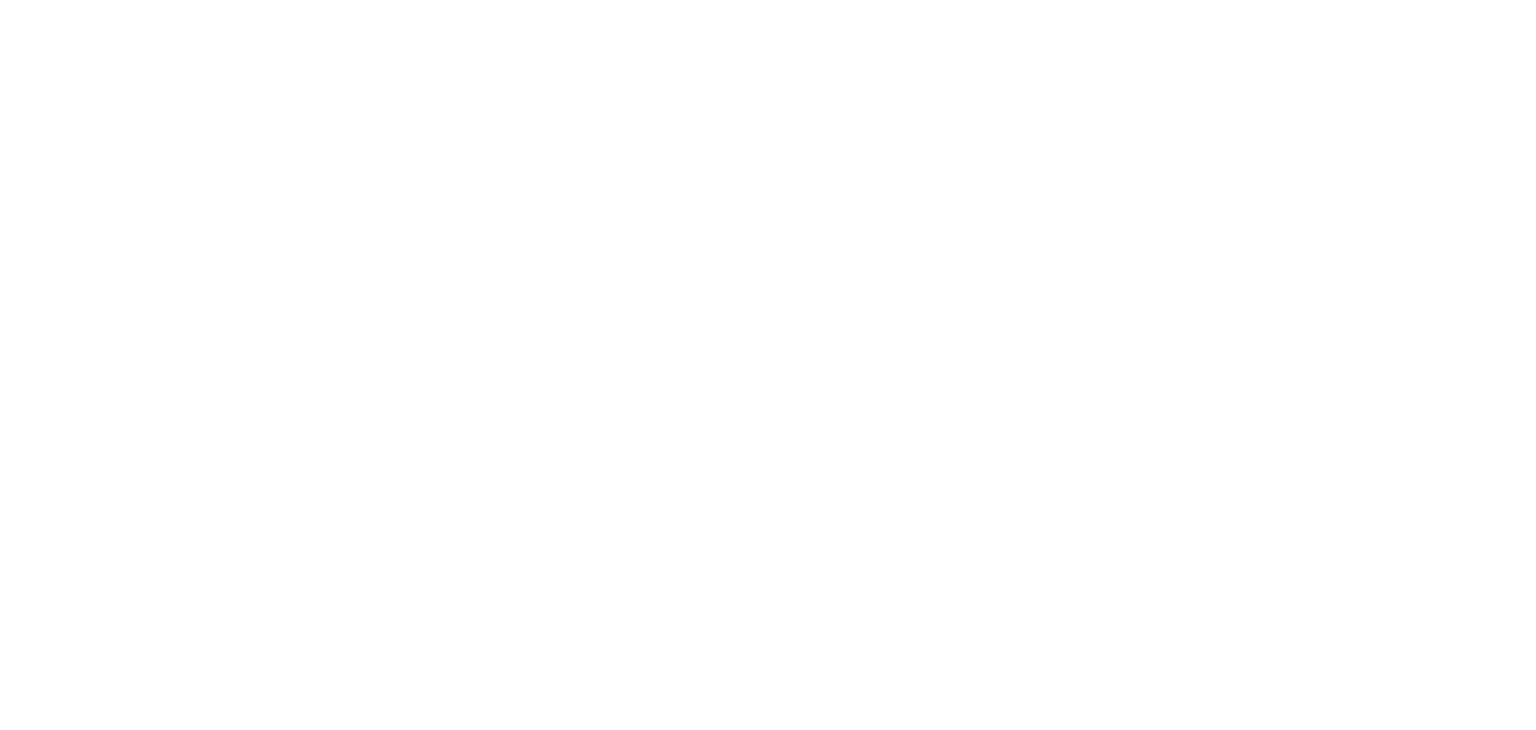 scroll, scrollTop: 0, scrollLeft: 0, axis: both 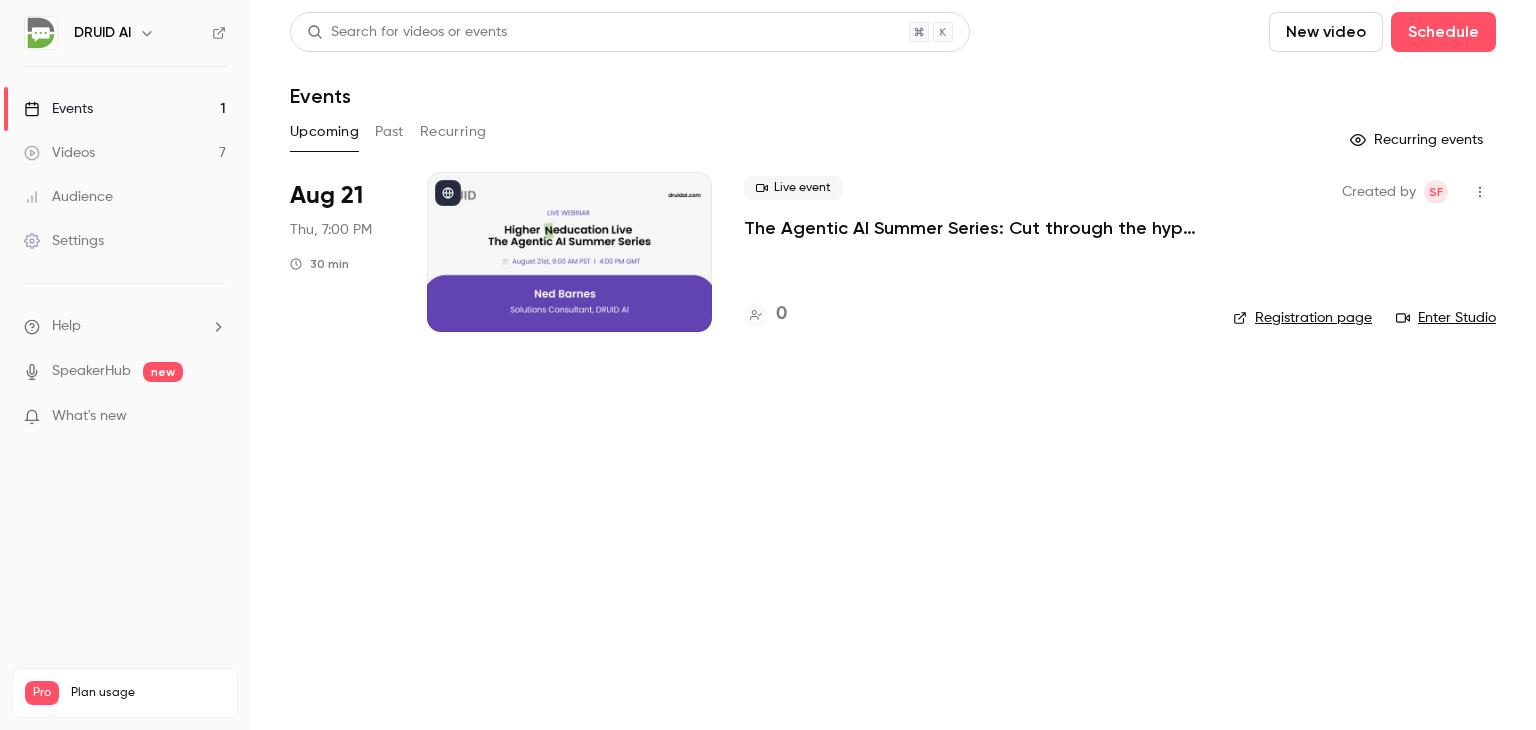 click on "The Agentic AI Summer Series: Cut through the hype. See the tech. Ask your questions. Repeat." at bounding box center [972, 228] 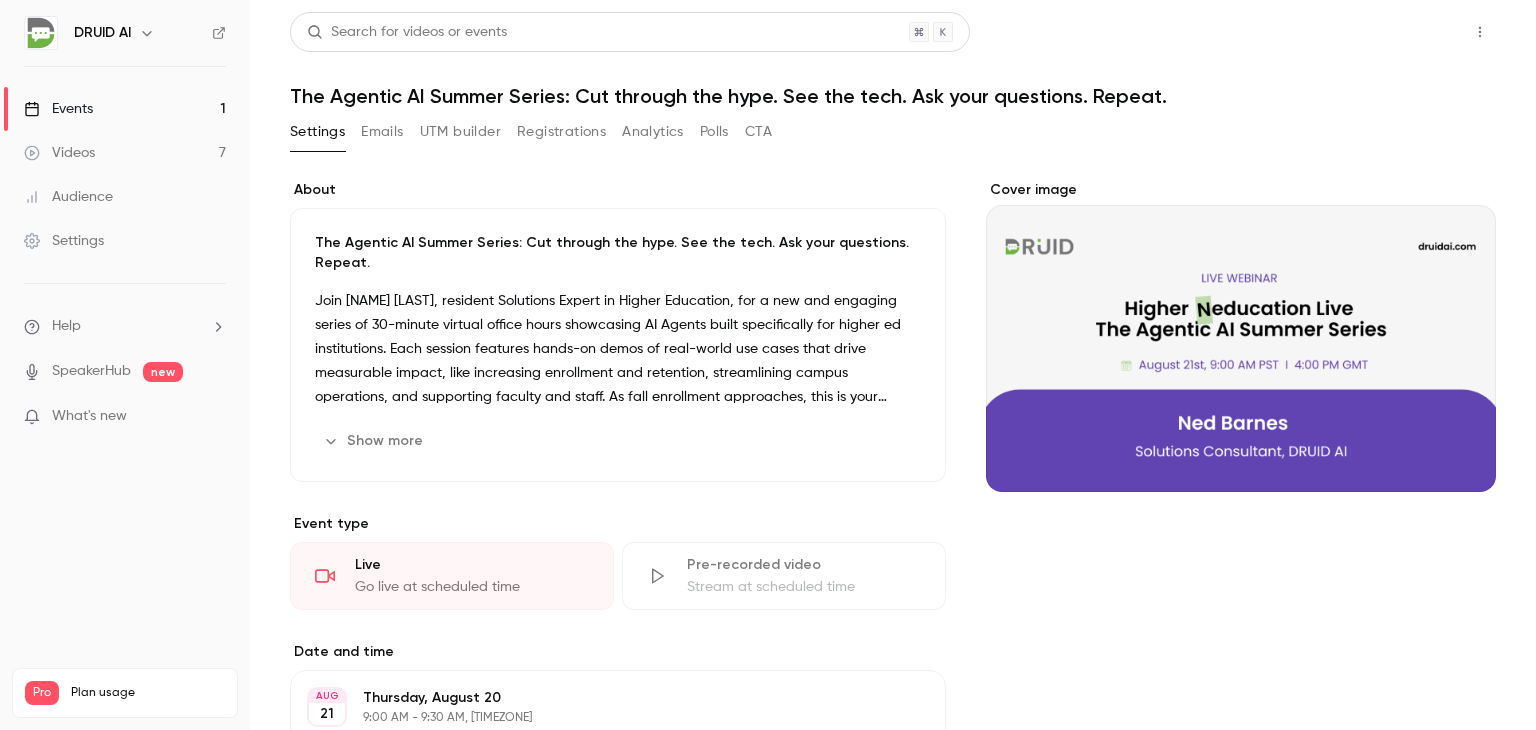 click on "Share" at bounding box center [1408, 32] 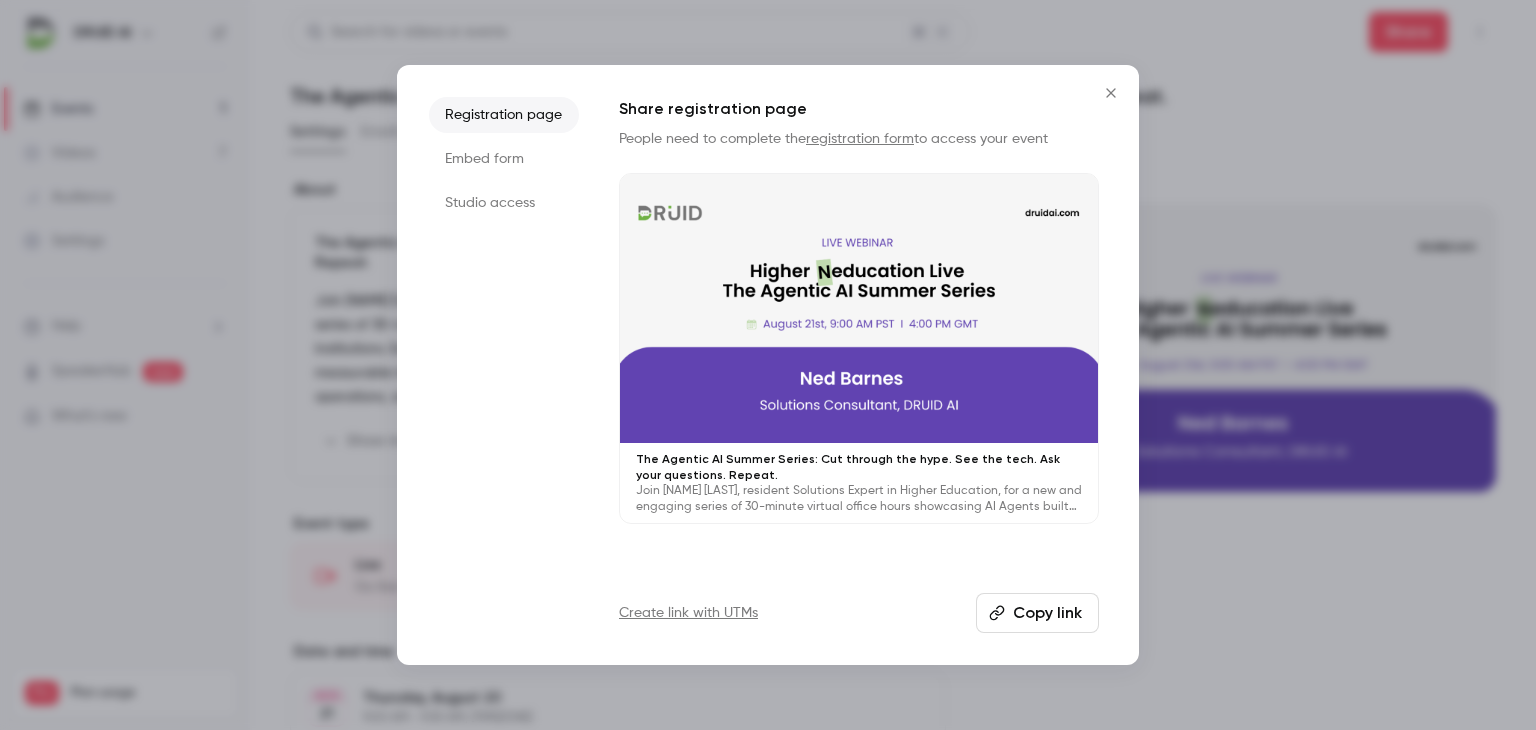 click on "Copy link" at bounding box center (1037, 613) 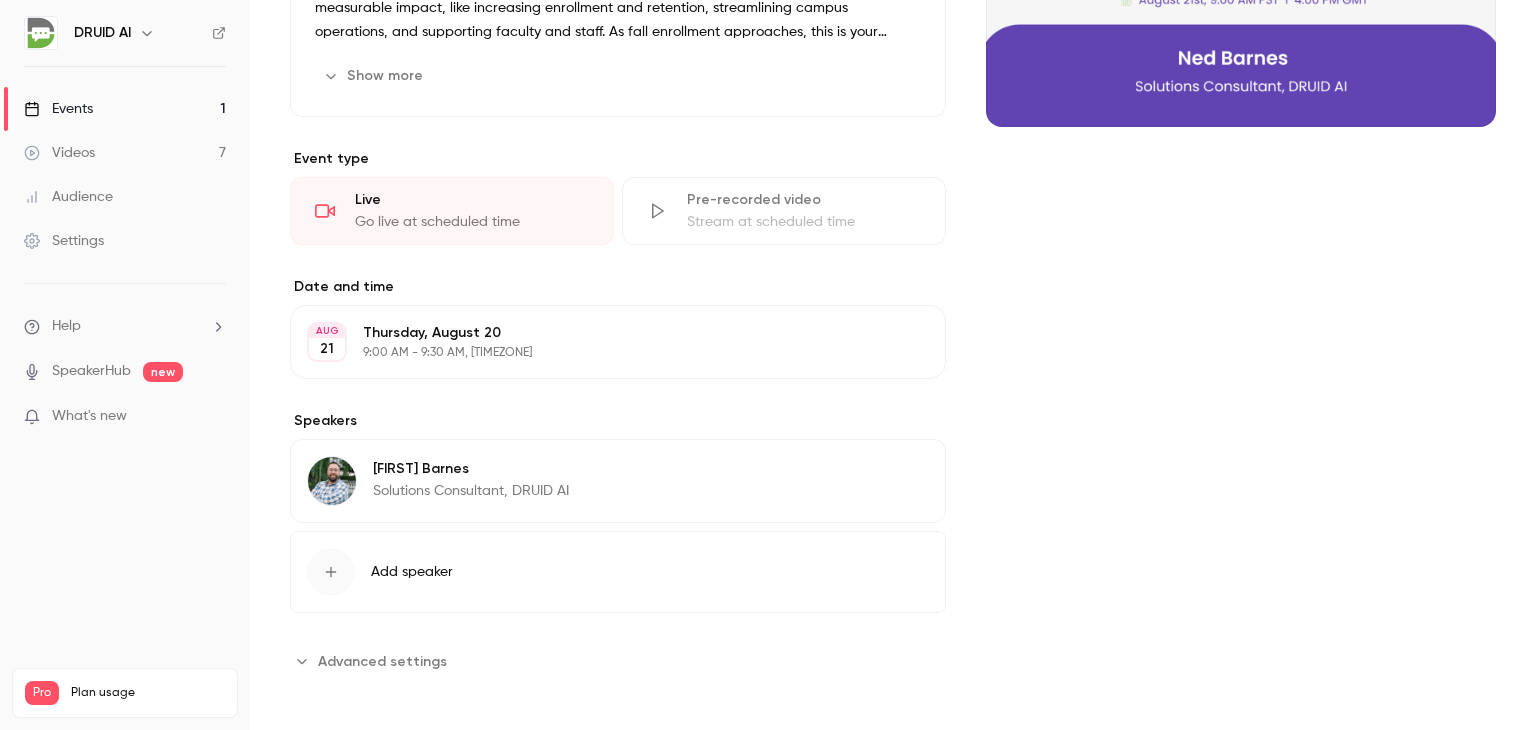 scroll, scrollTop: 370, scrollLeft: 0, axis: vertical 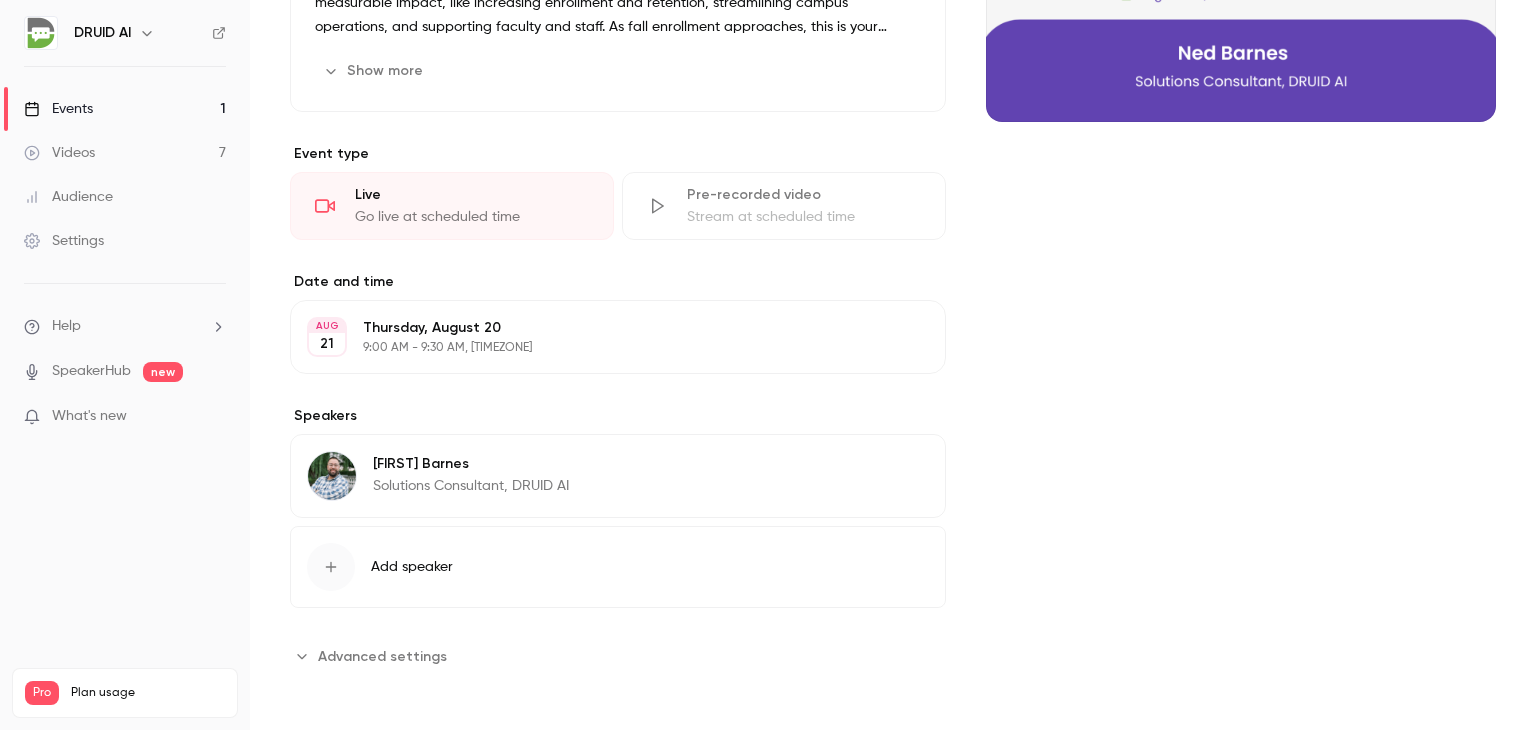 type 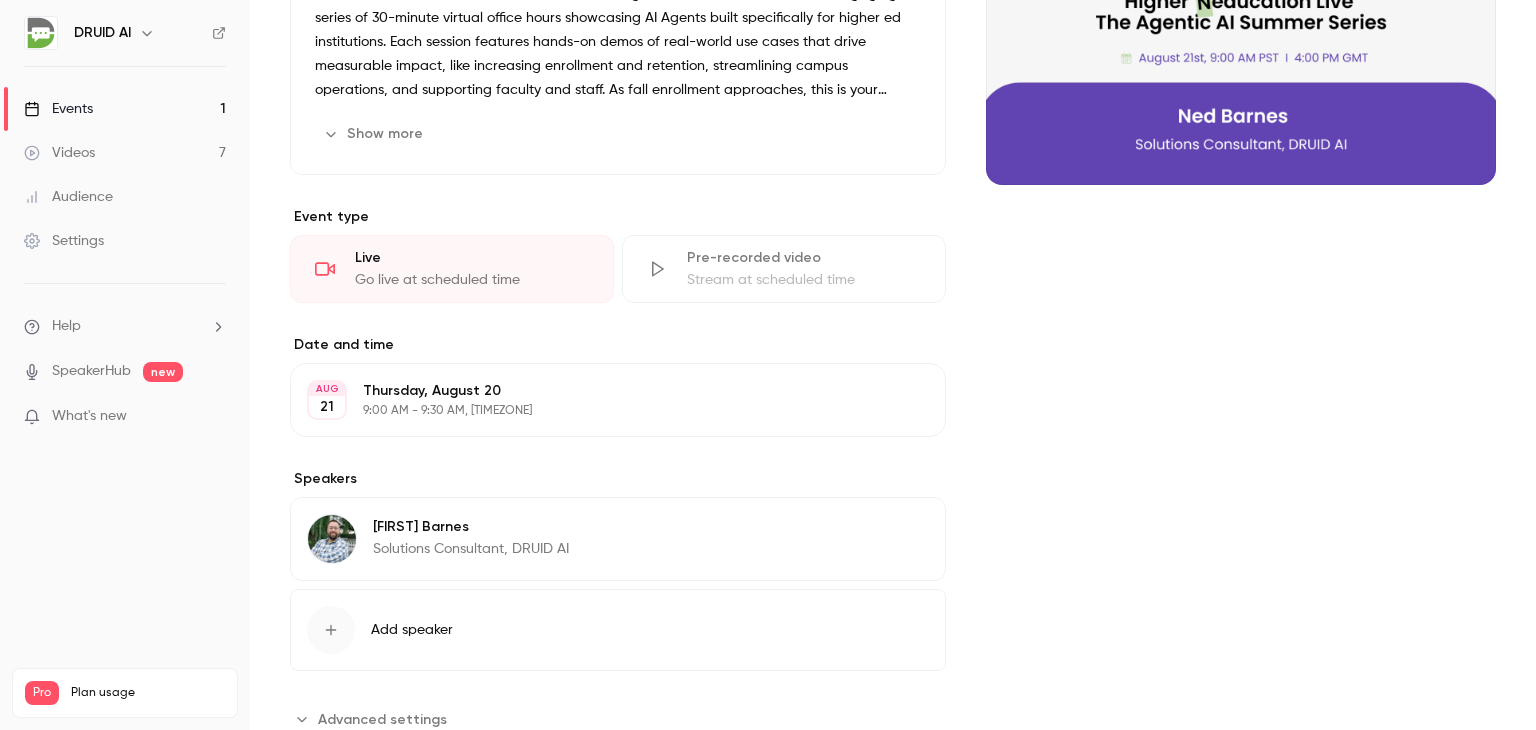 scroll, scrollTop: 0, scrollLeft: 0, axis: both 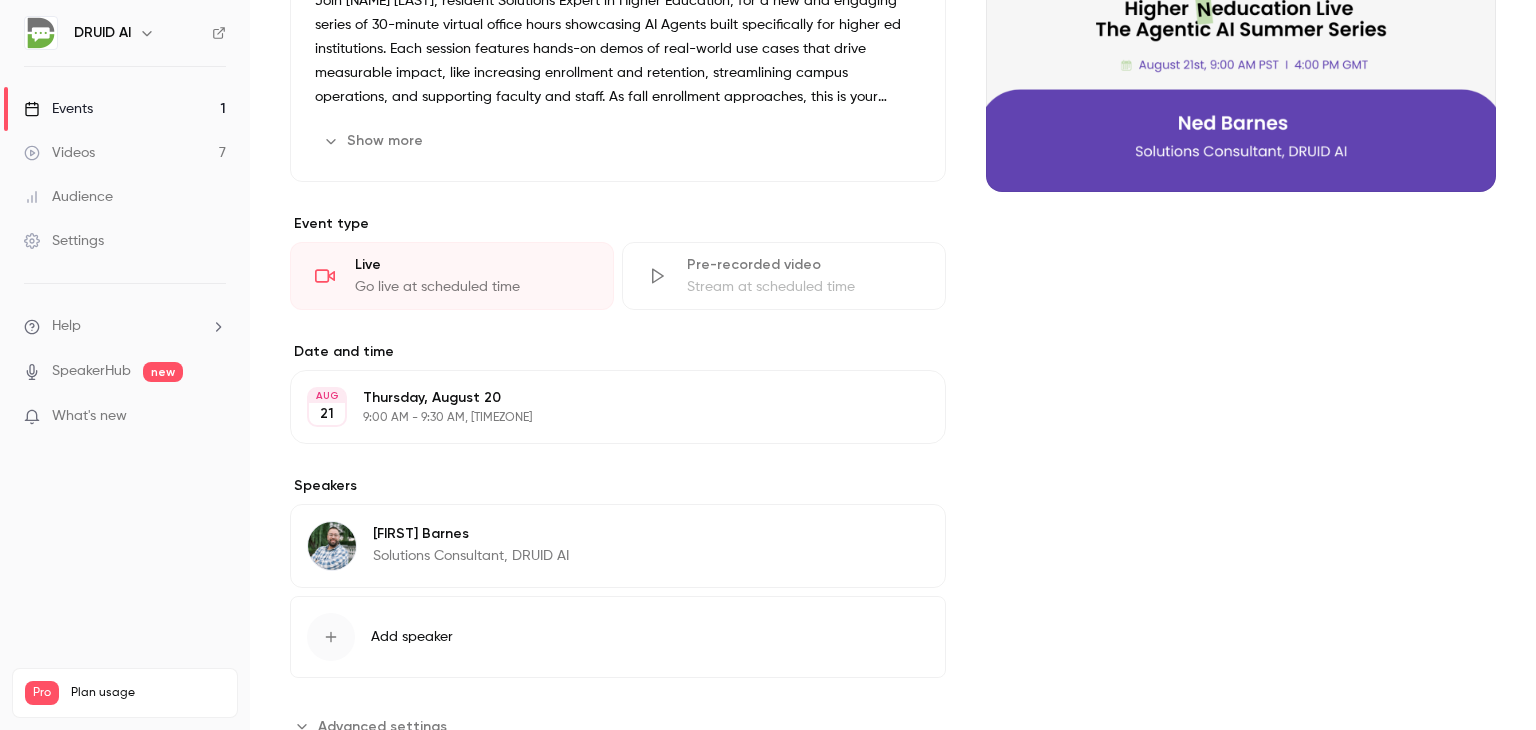 click on "Thursday, August 20" at bounding box center [601, 398] 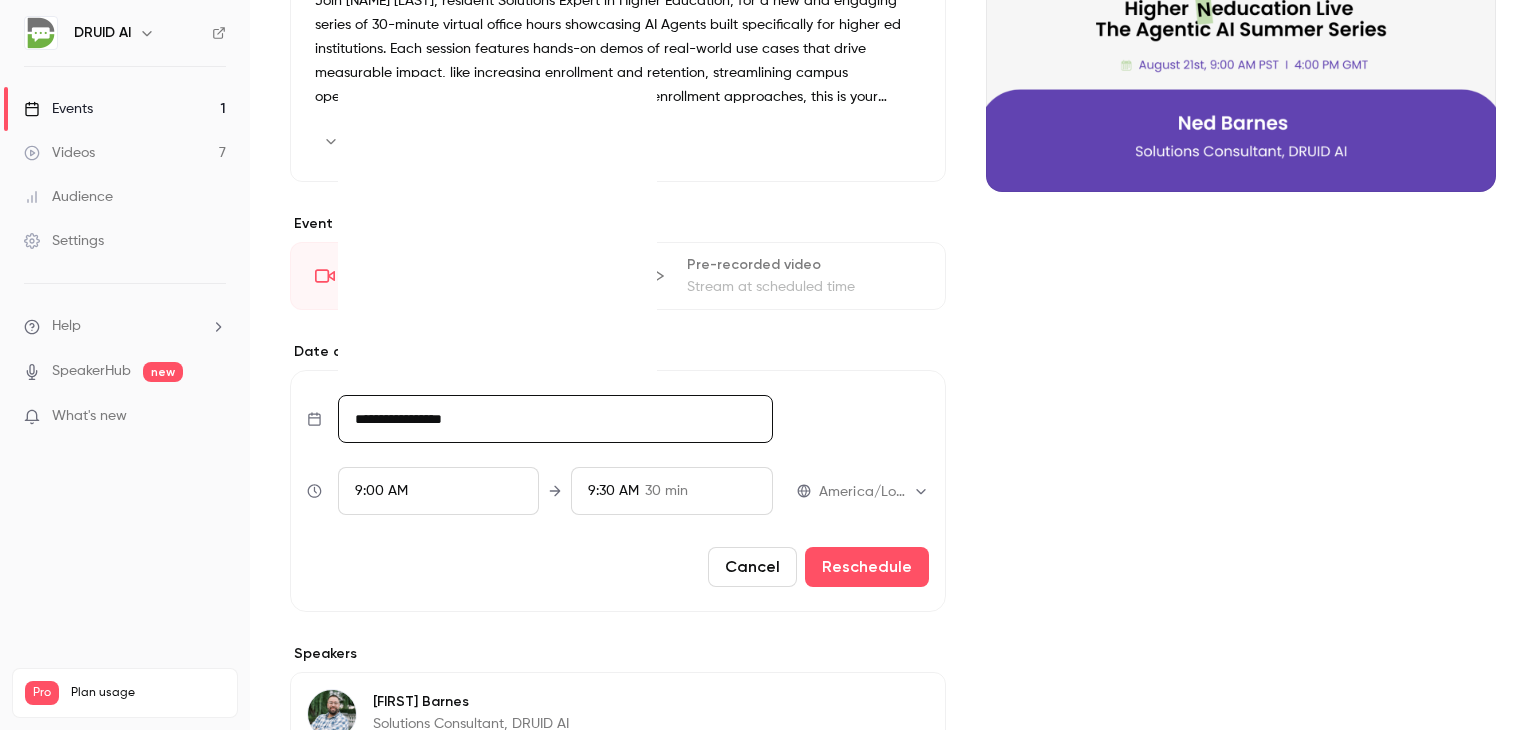 click on "**********" at bounding box center [555, 419] 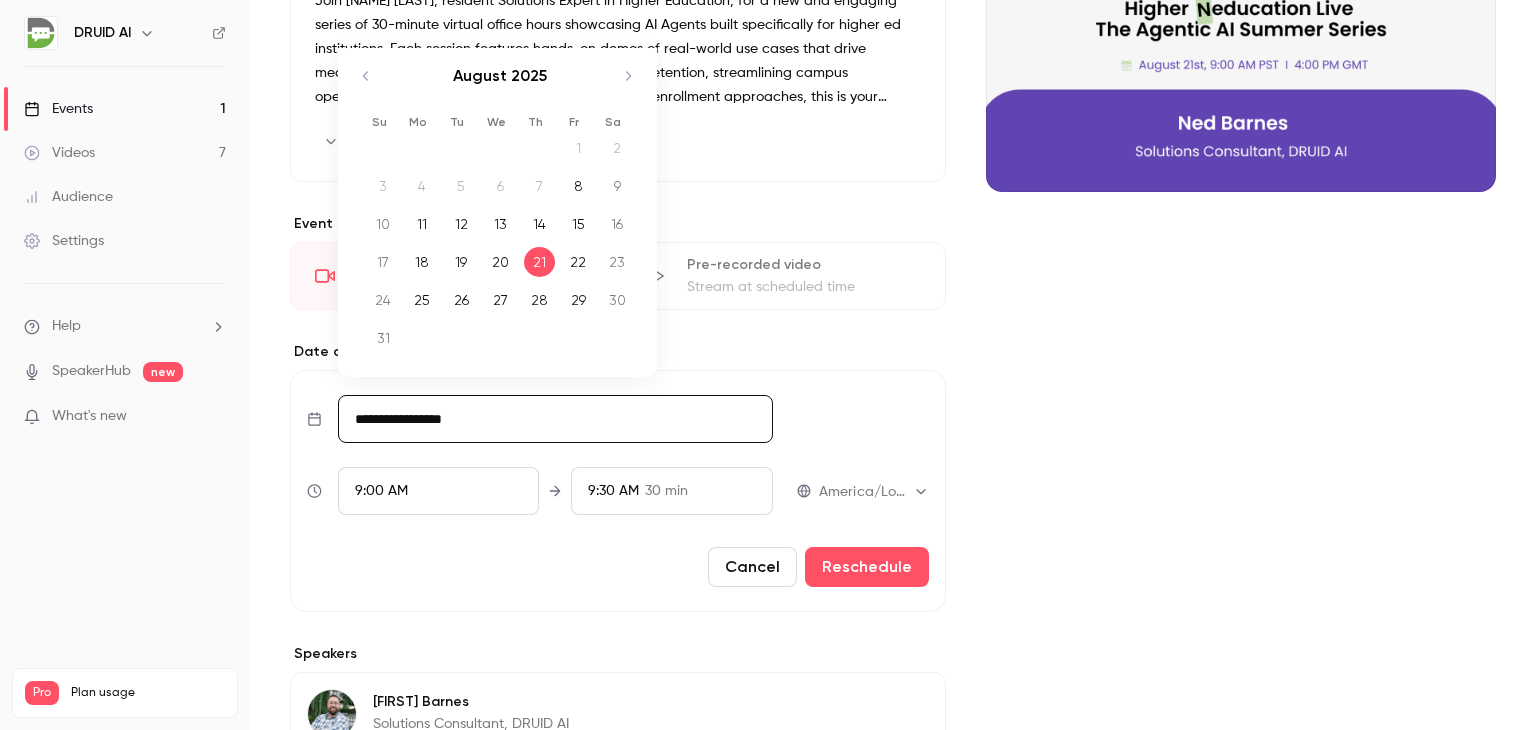 click on "21" at bounding box center (539, 262) 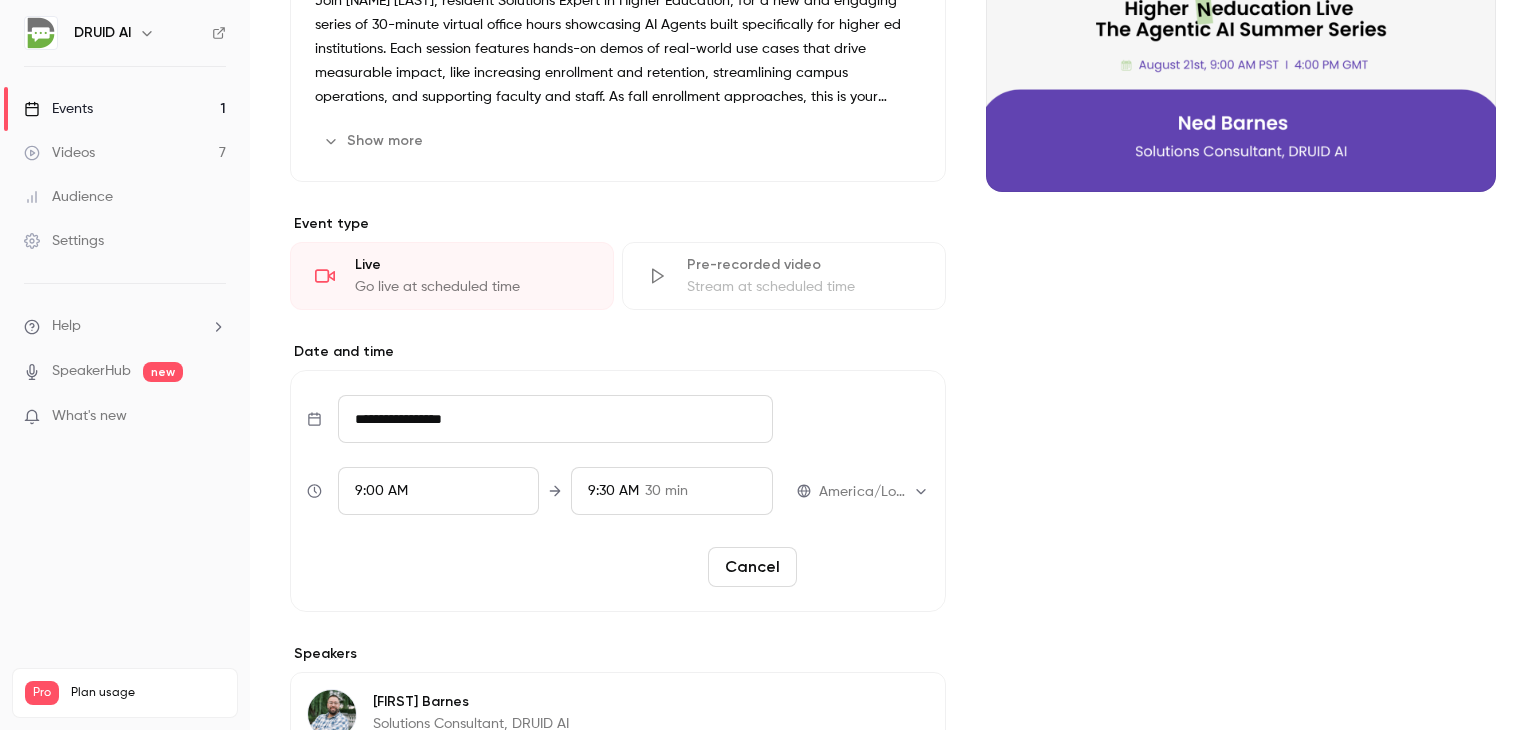 click on "Reschedule" at bounding box center [867, 567] 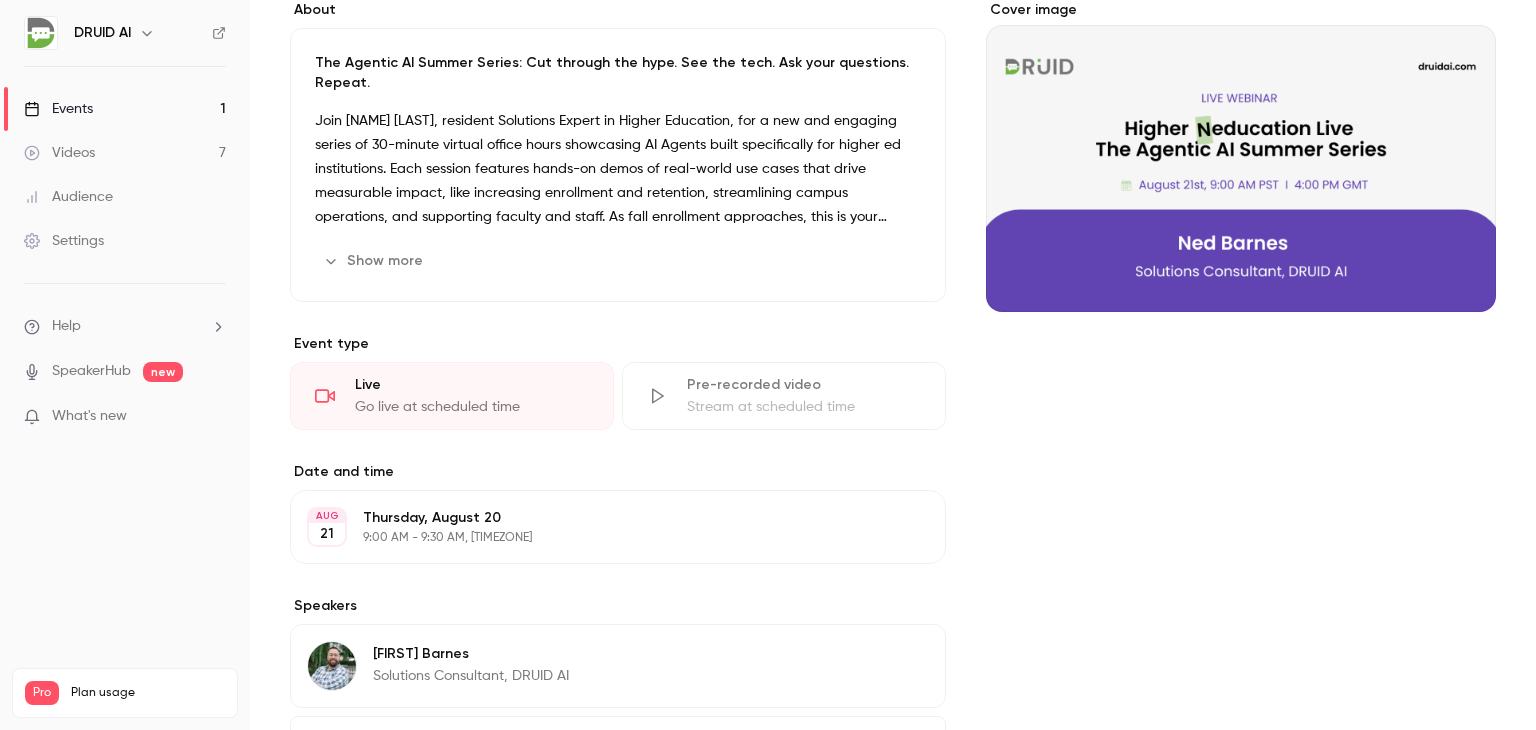 scroll, scrollTop: 0, scrollLeft: 0, axis: both 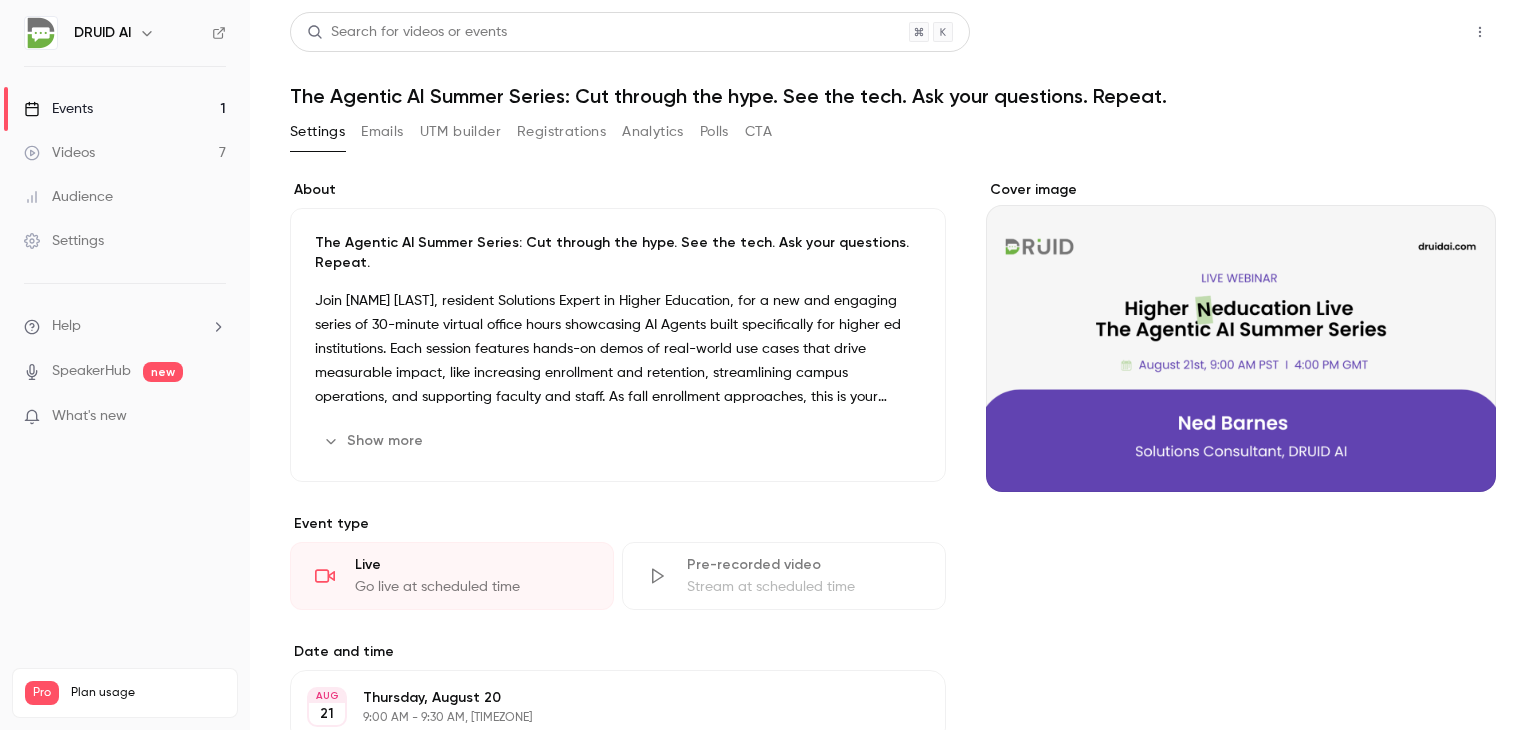 click on "Share" at bounding box center [1408, 32] 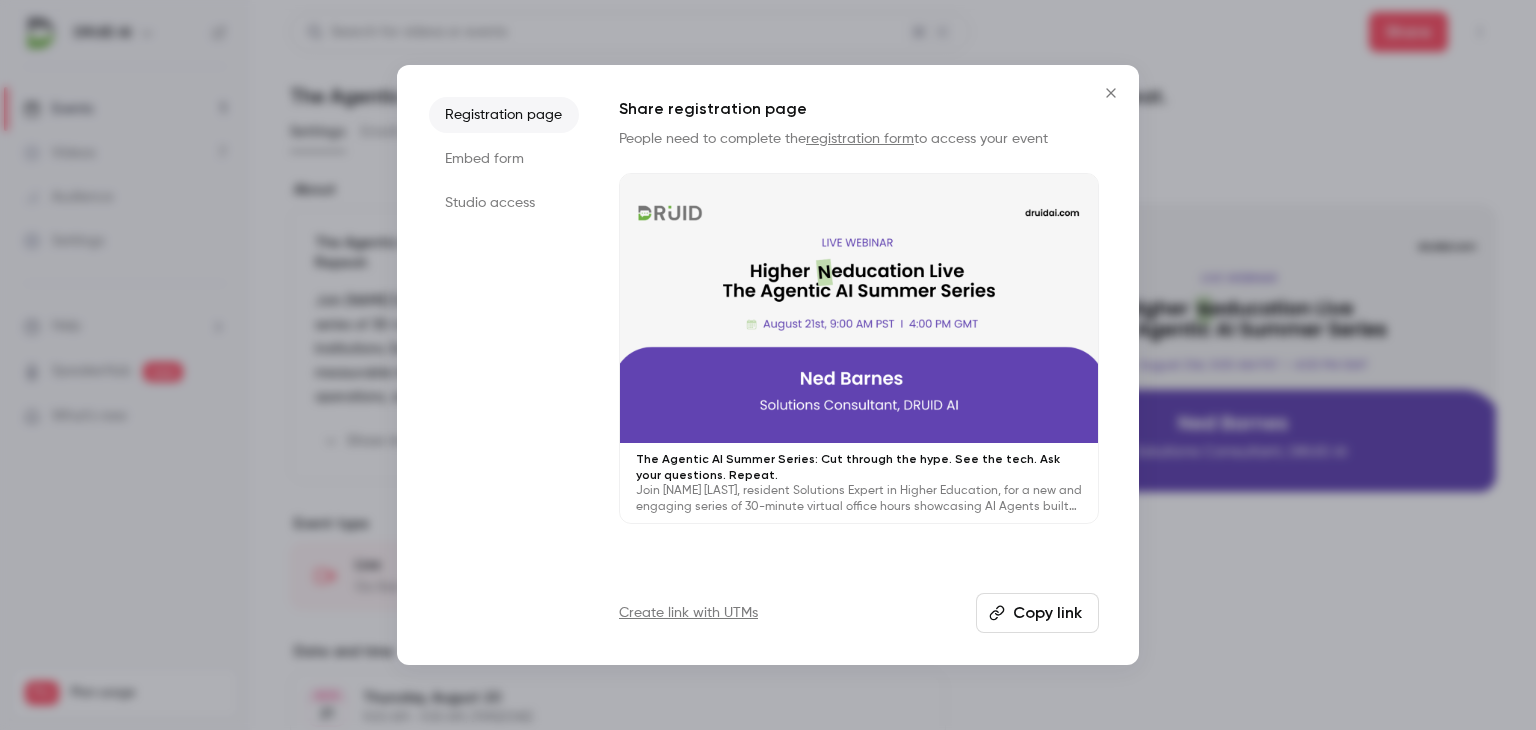 click on "Embed form" at bounding box center (504, 159) 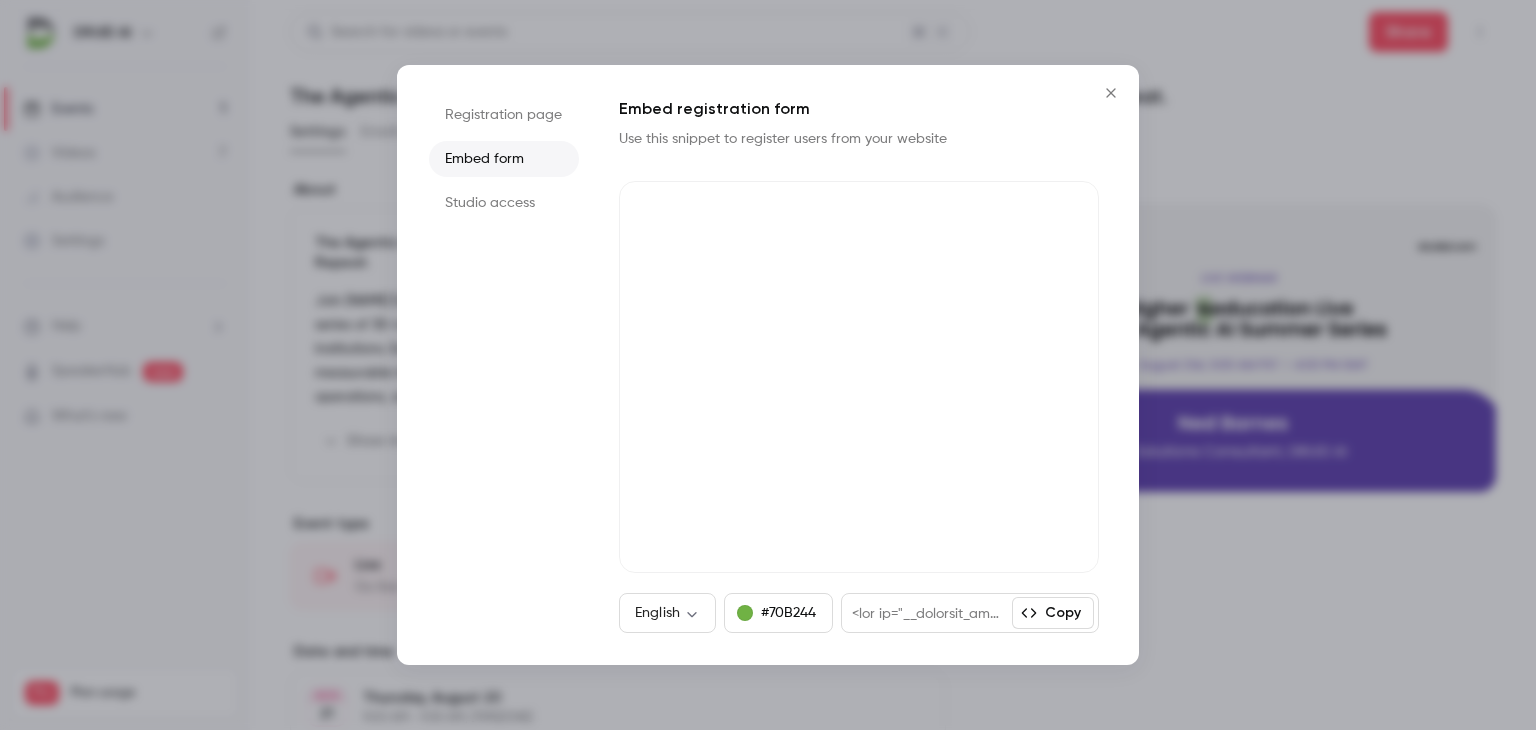 click on "Studio access" at bounding box center [504, 203] 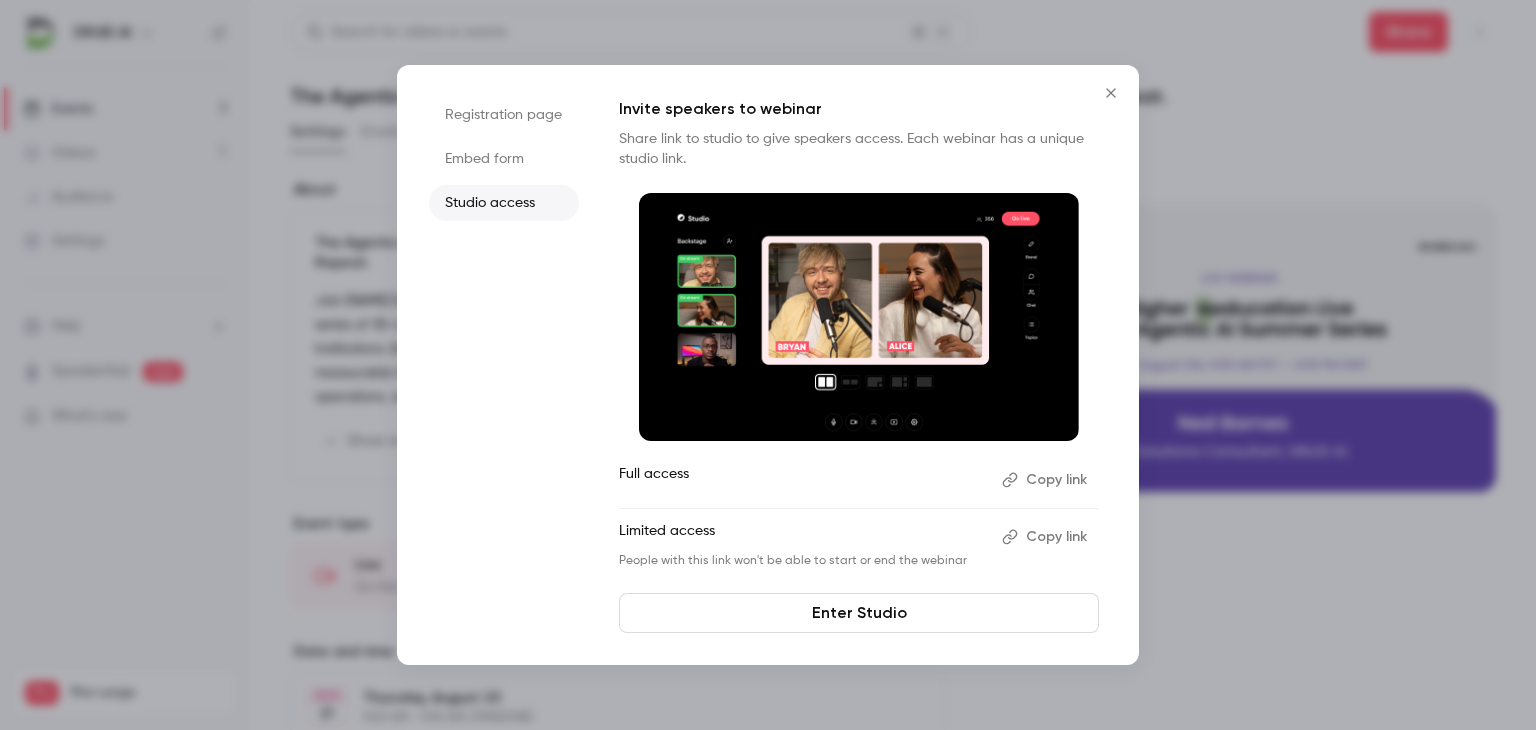click on "Registration page" at bounding box center [504, 115] 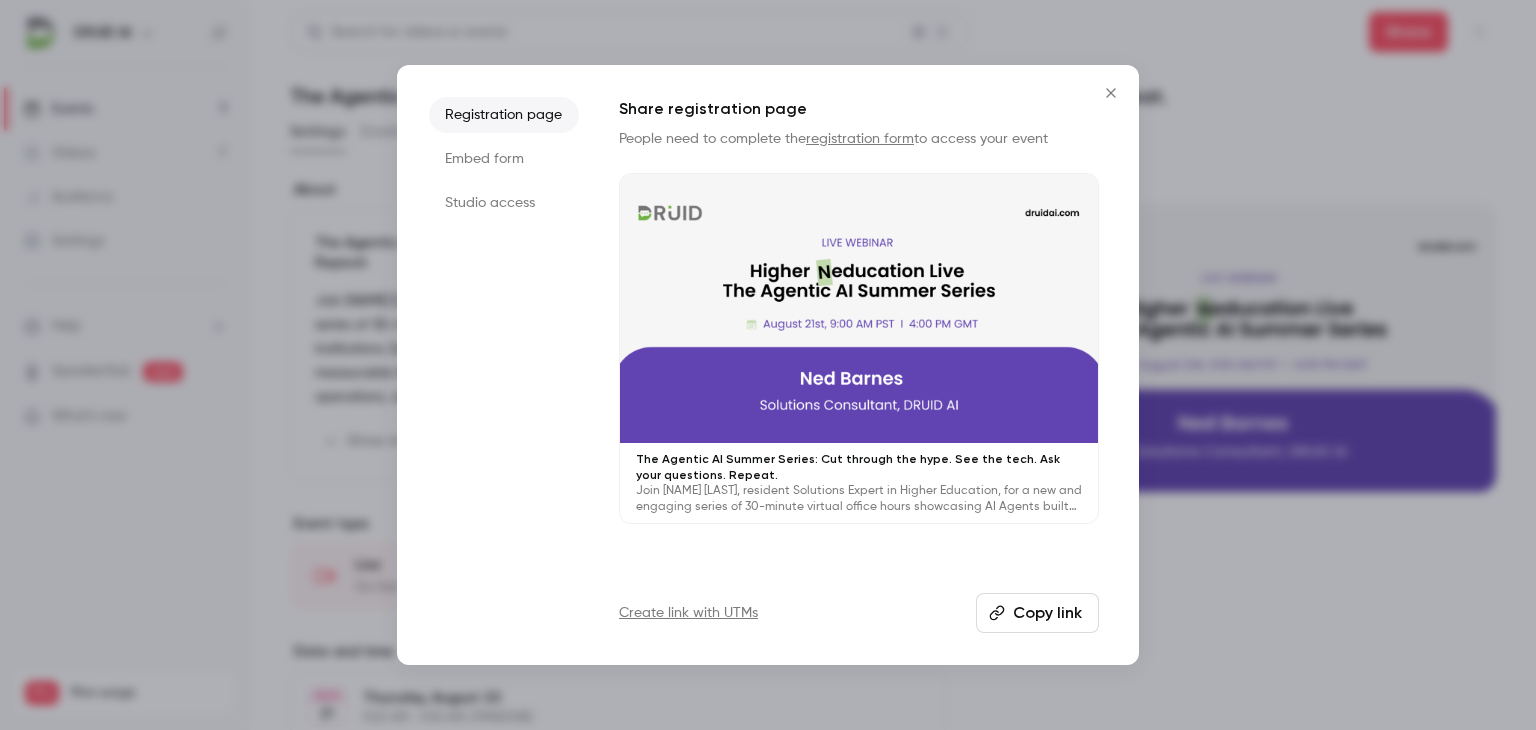 click 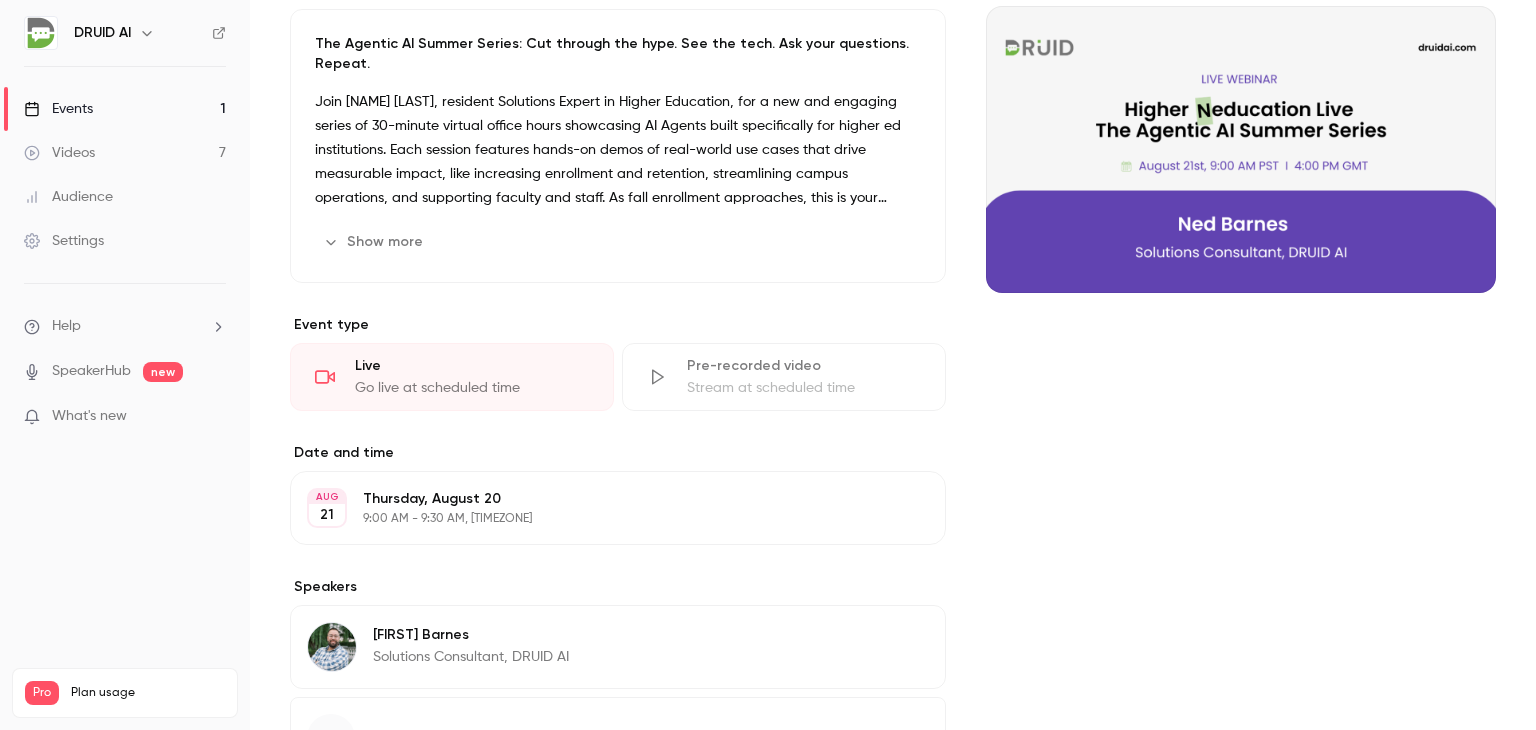 scroll, scrollTop: 200, scrollLeft: 0, axis: vertical 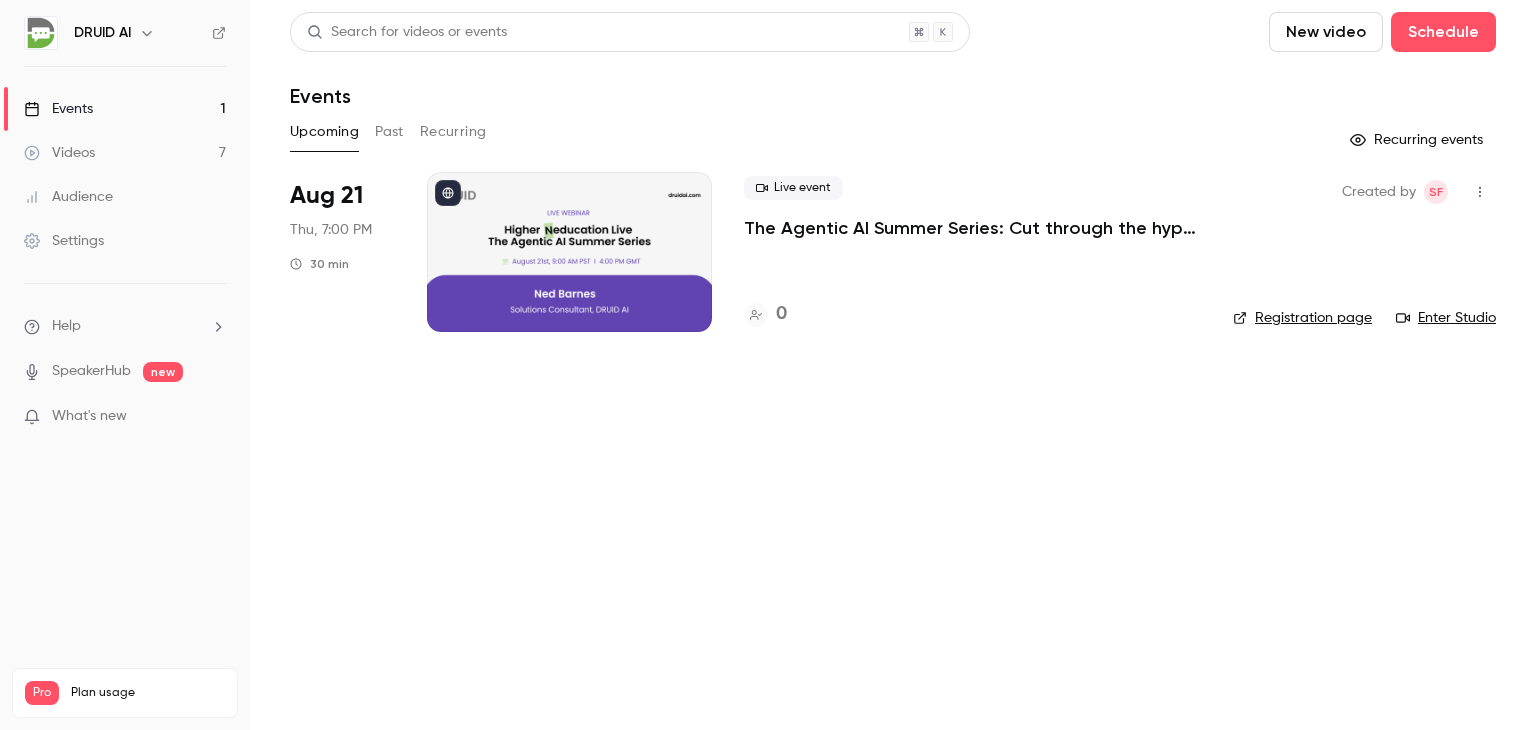 click on "Search for videos or events New video Schedule Events Upcoming Past Recurring Recurring events Aug 21 Thu, 7:00 PM 30 min Live event The Agentic AI Summer Series: Cut through the hype. See the tech. Ask your questions. Repeat.  0 Created by SF Registration page Enter Studio" at bounding box center (893, 365) 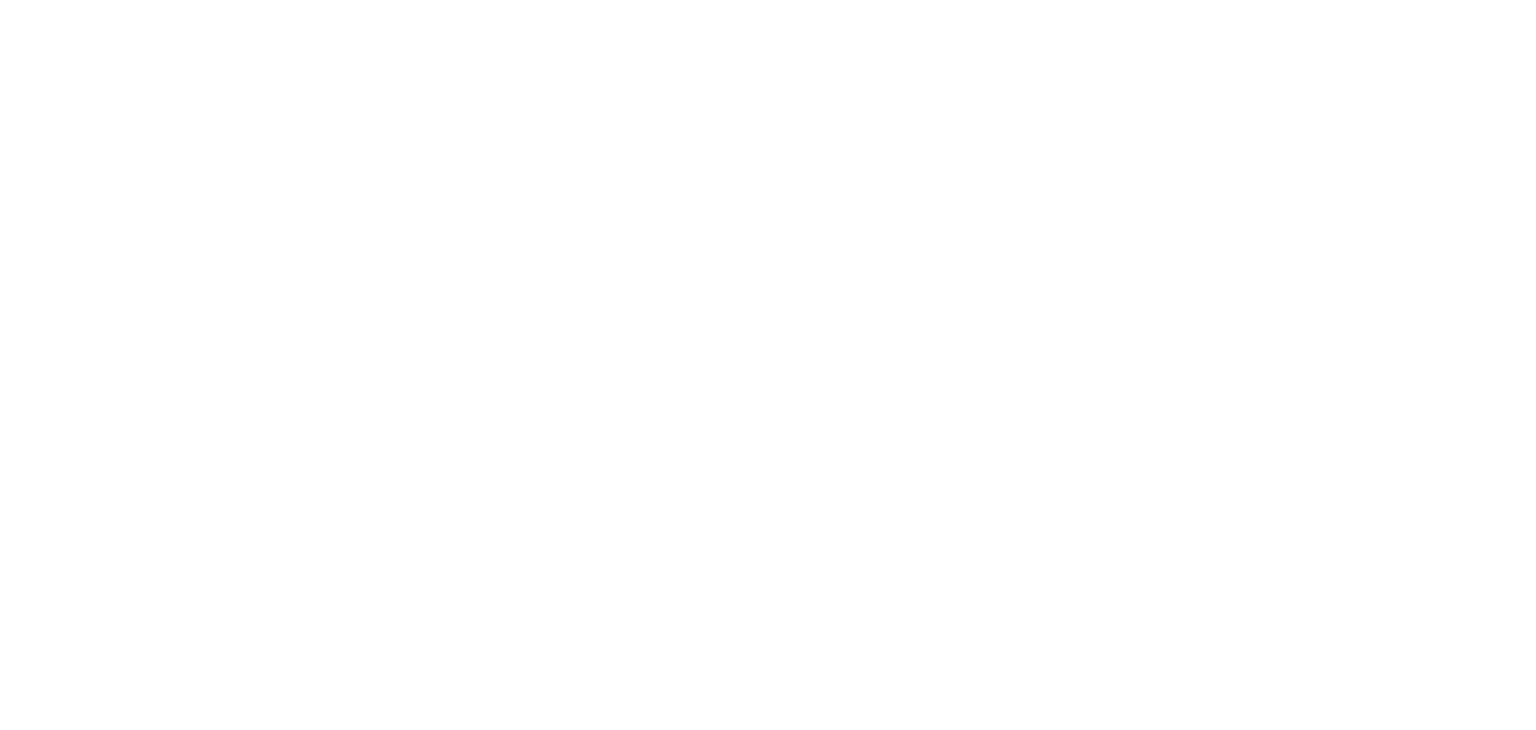scroll, scrollTop: 0, scrollLeft: 0, axis: both 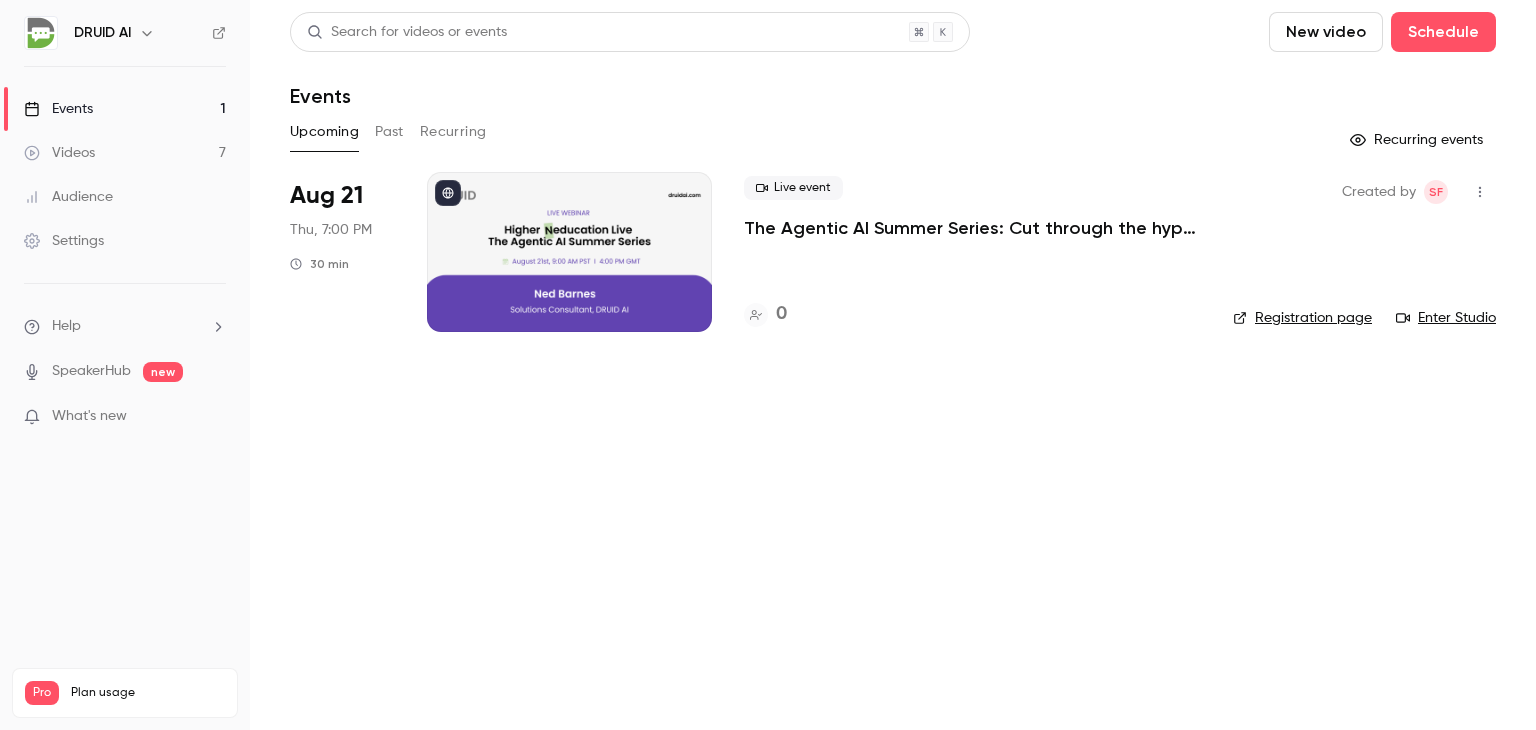 click on "The Agentic AI Summer Series: Cut through the hype. See the tech. Ask your questions. Repeat." at bounding box center [972, 228] 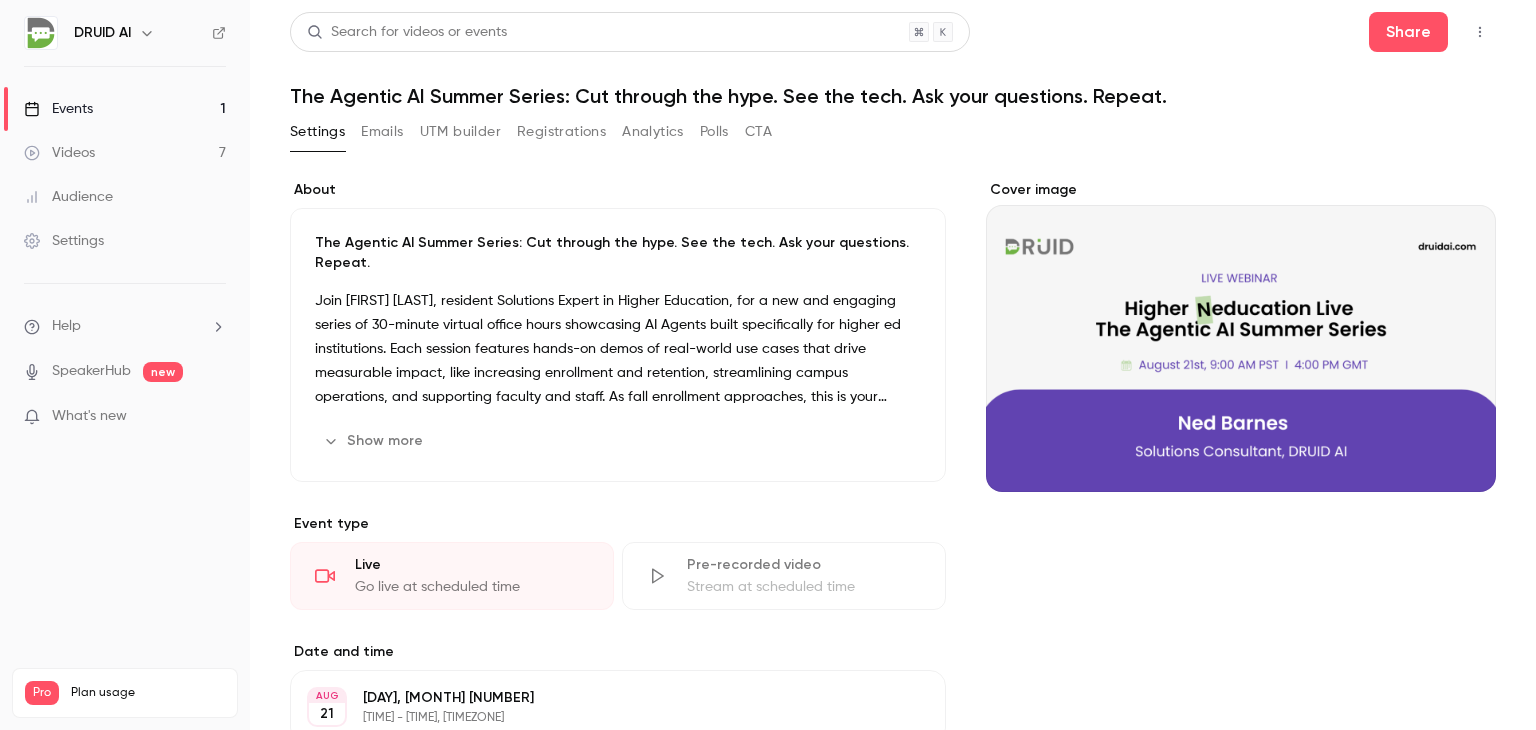 click on "Registrations" at bounding box center [561, 132] 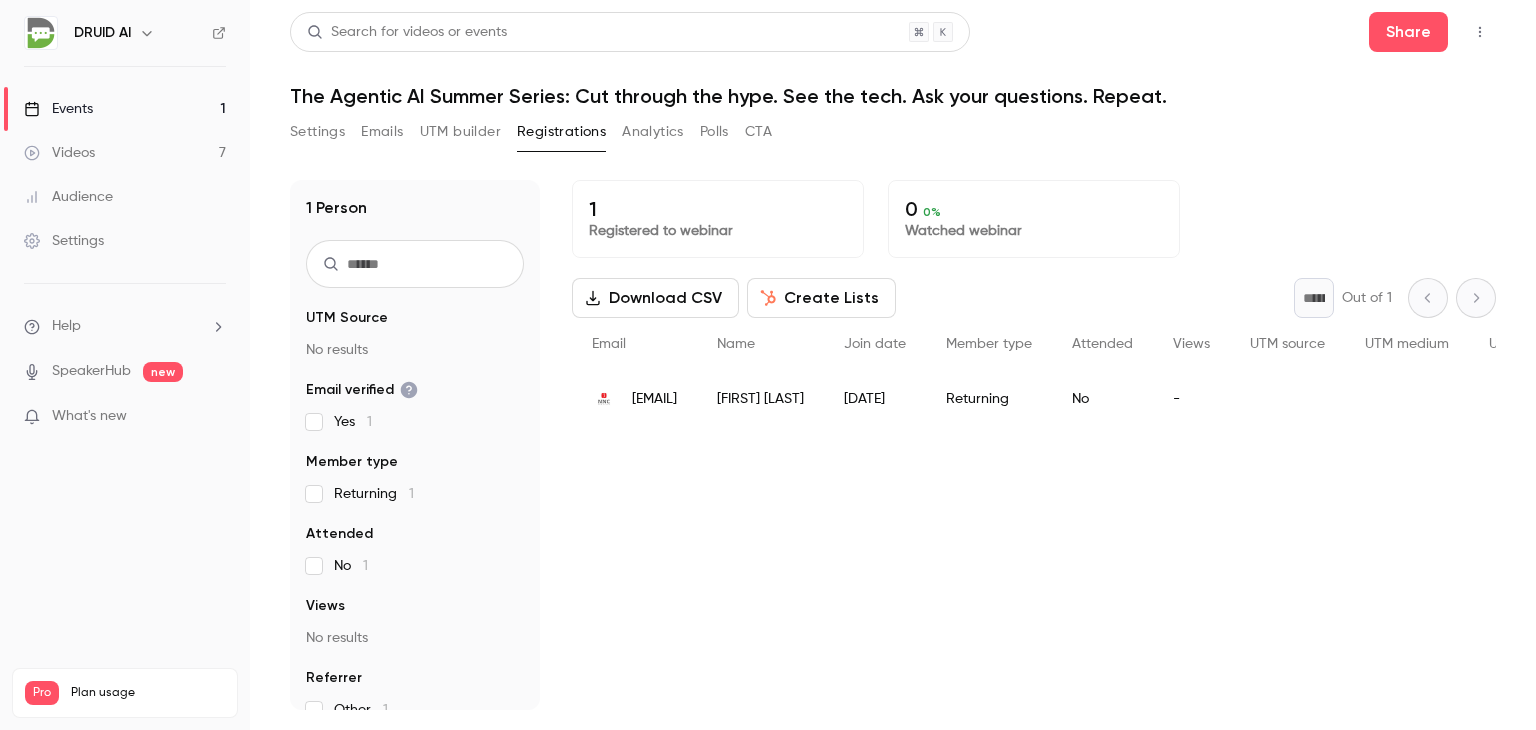 click on "Settings" at bounding box center (317, 132) 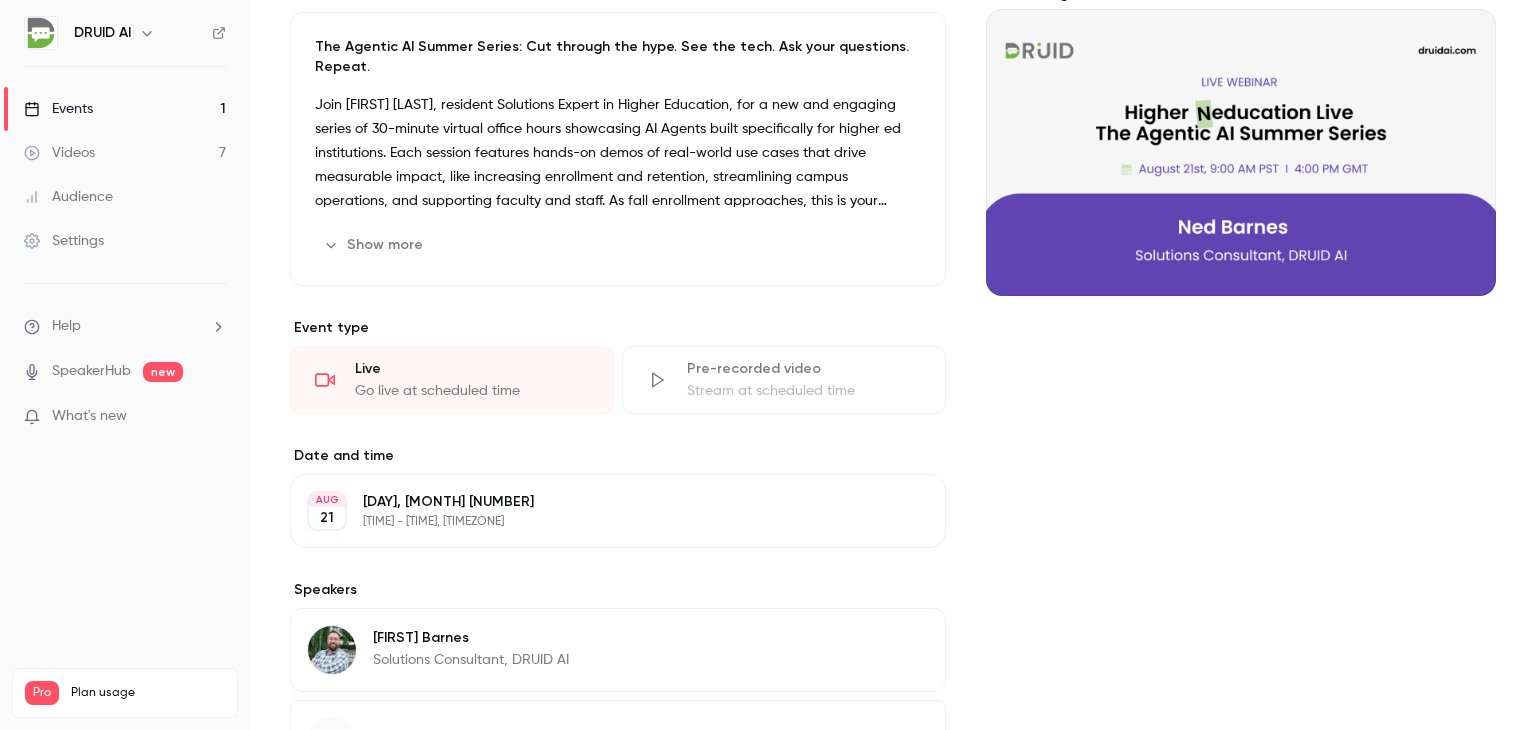 scroll, scrollTop: 0, scrollLeft: 0, axis: both 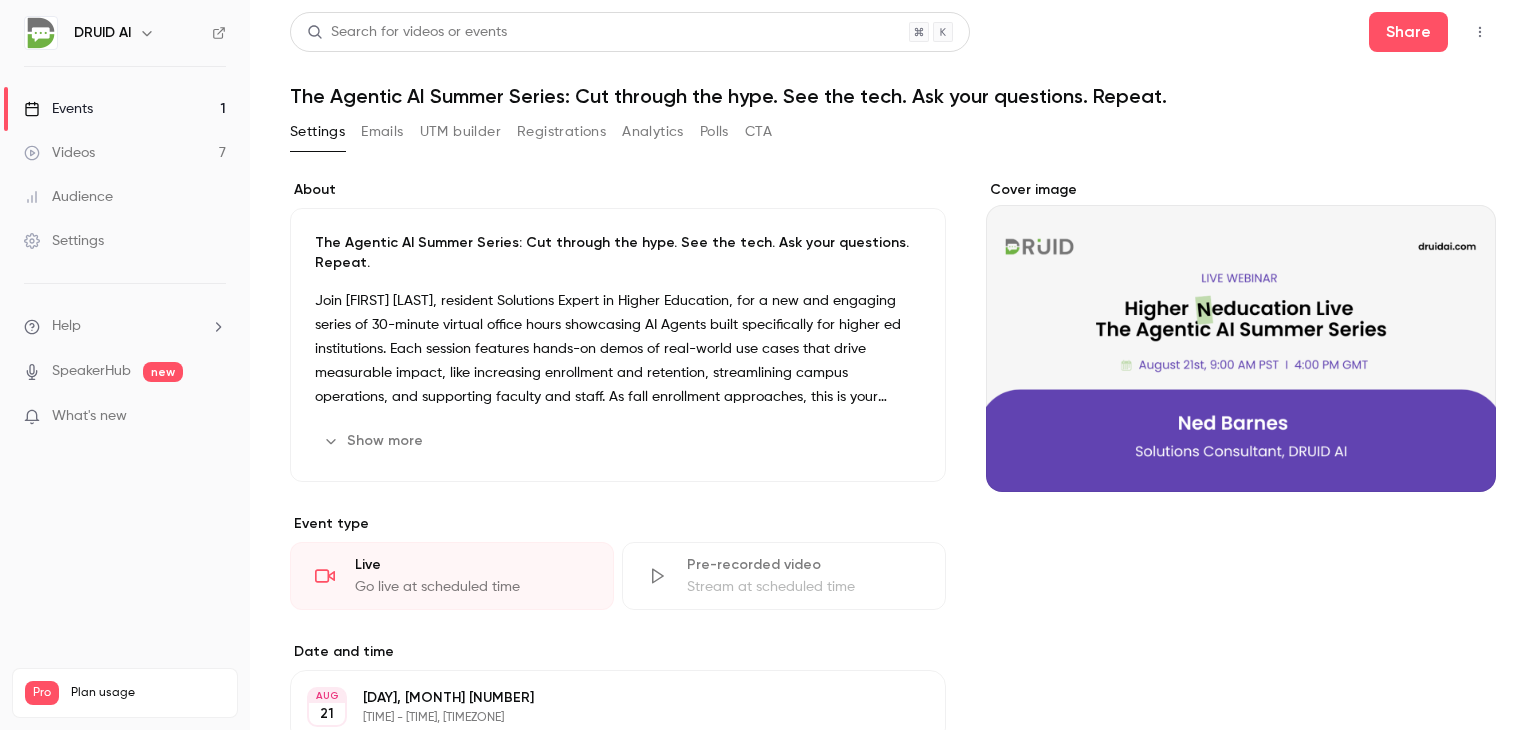 click on "Registrations" at bounding box center [561, 132] 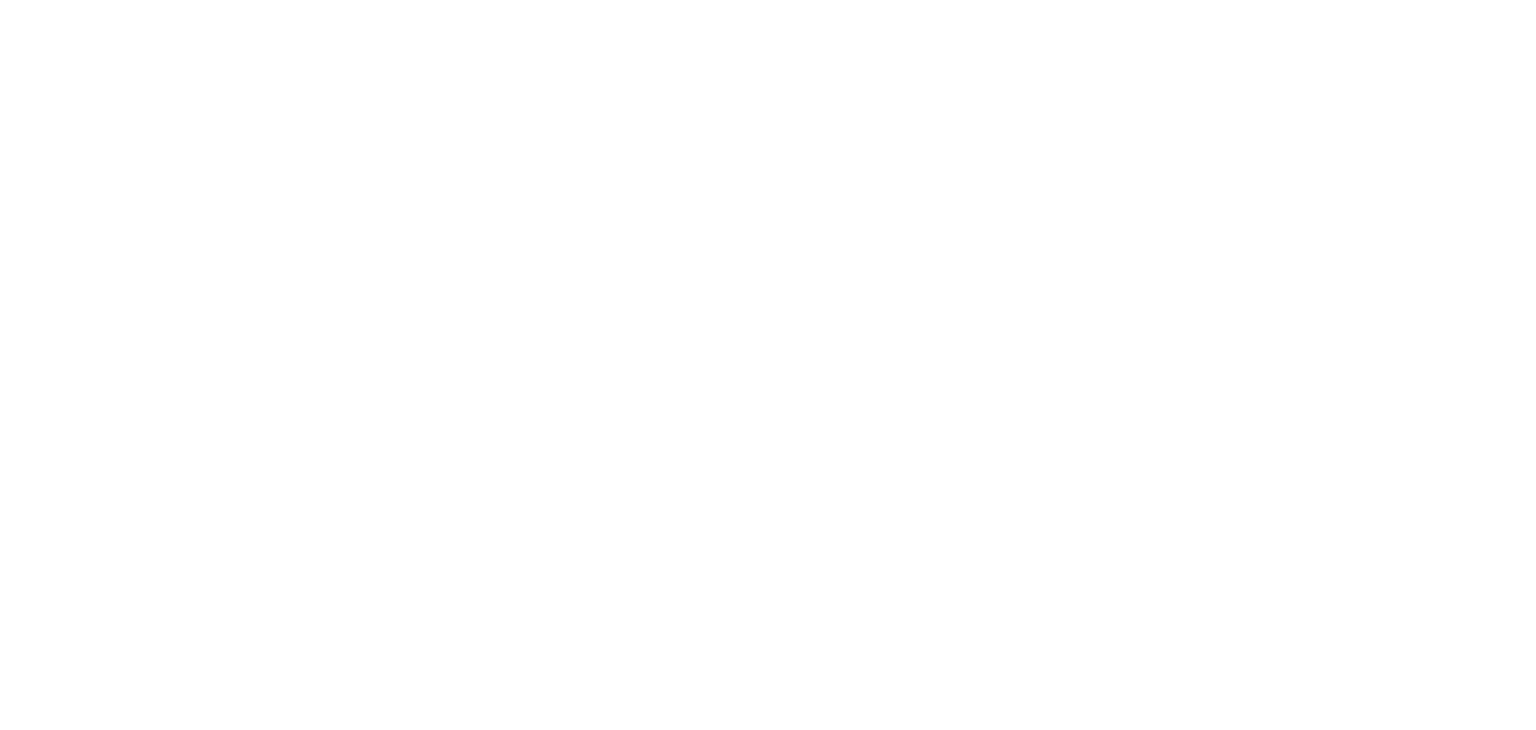 scroll, scrollTop: 0, scrollLeft: 0, axis: both 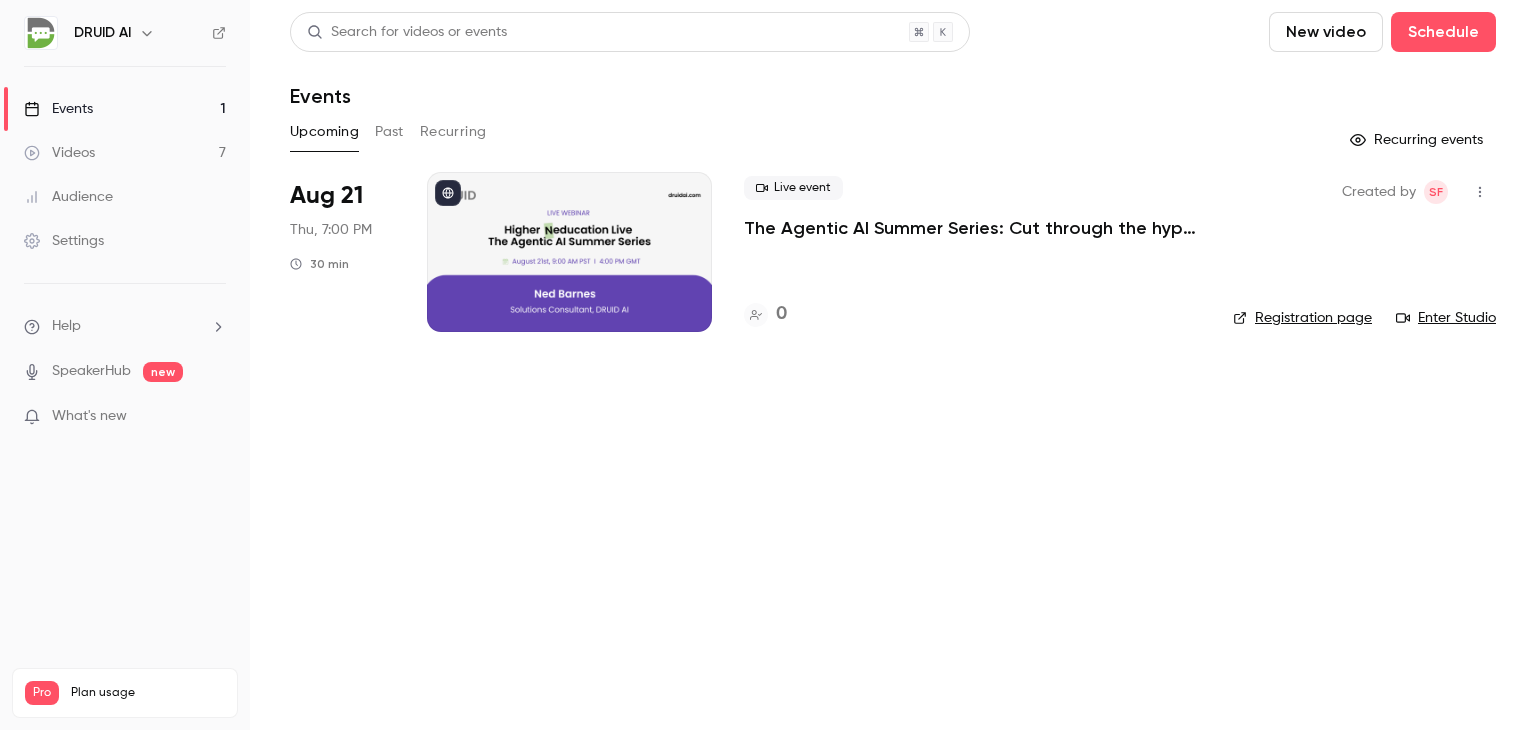 click on "Search for videos or events New video Schedule Events Upcoming Past Recurring Recurring events Aug 21 Thu, 7:00 PM 30 min Live event The Agentic AI Summer Series: Cut through the hype. See the tech. Ask your questions. Repeat.  0 Created by SF Registration page Enter Studio" at bounding box center (893, 365) 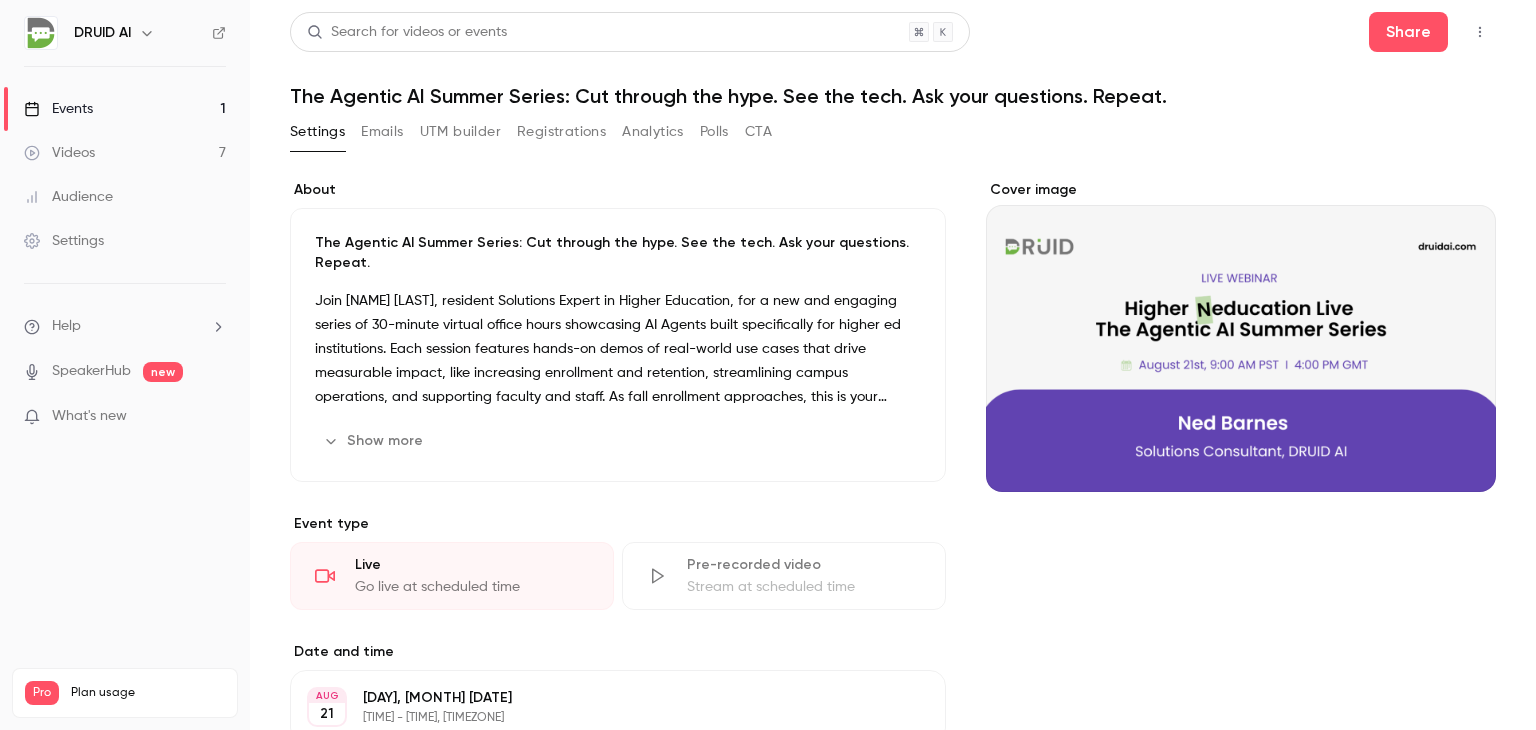 click on "Emails" at bounding box center [382, 132] 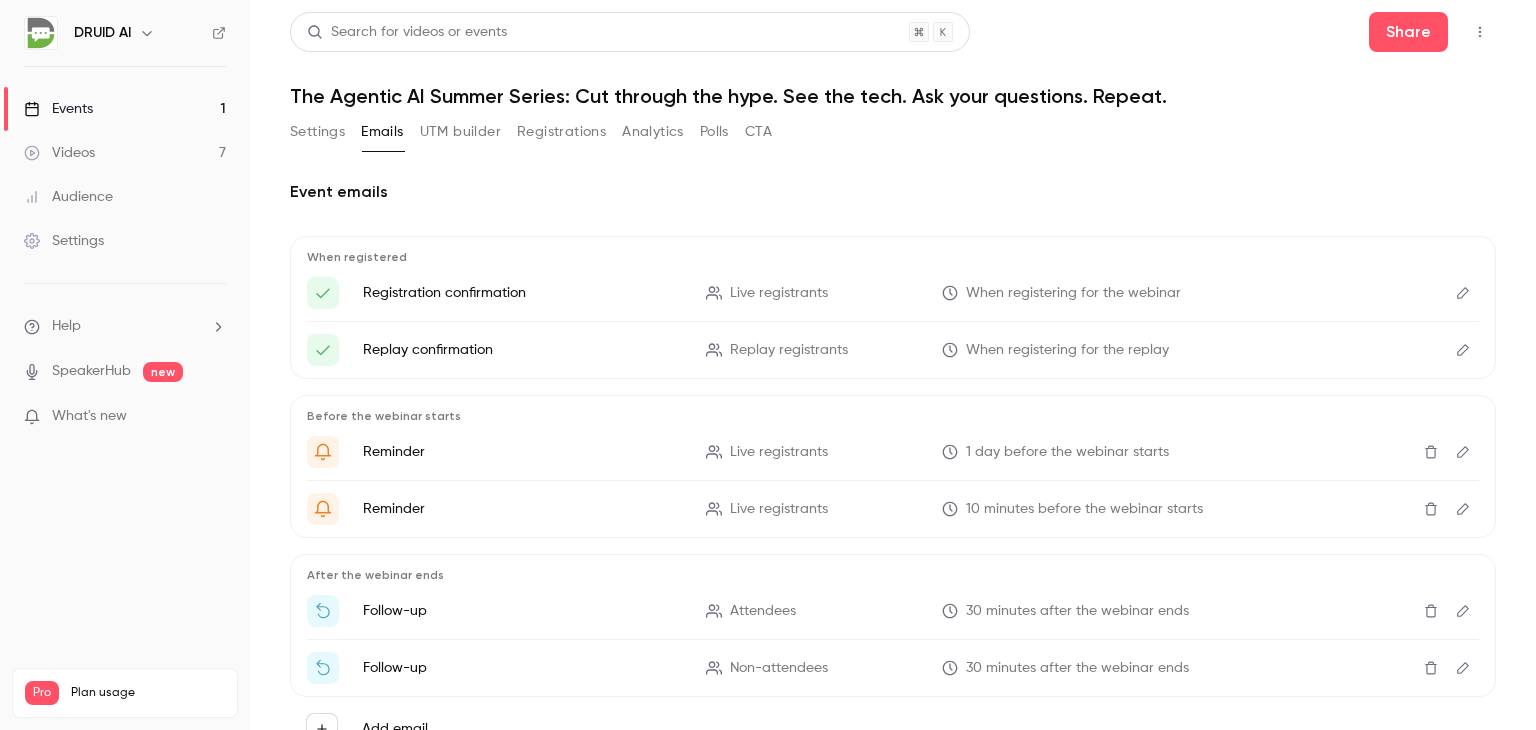 click on "Registration confirmation" at bounding box center (522, 293) 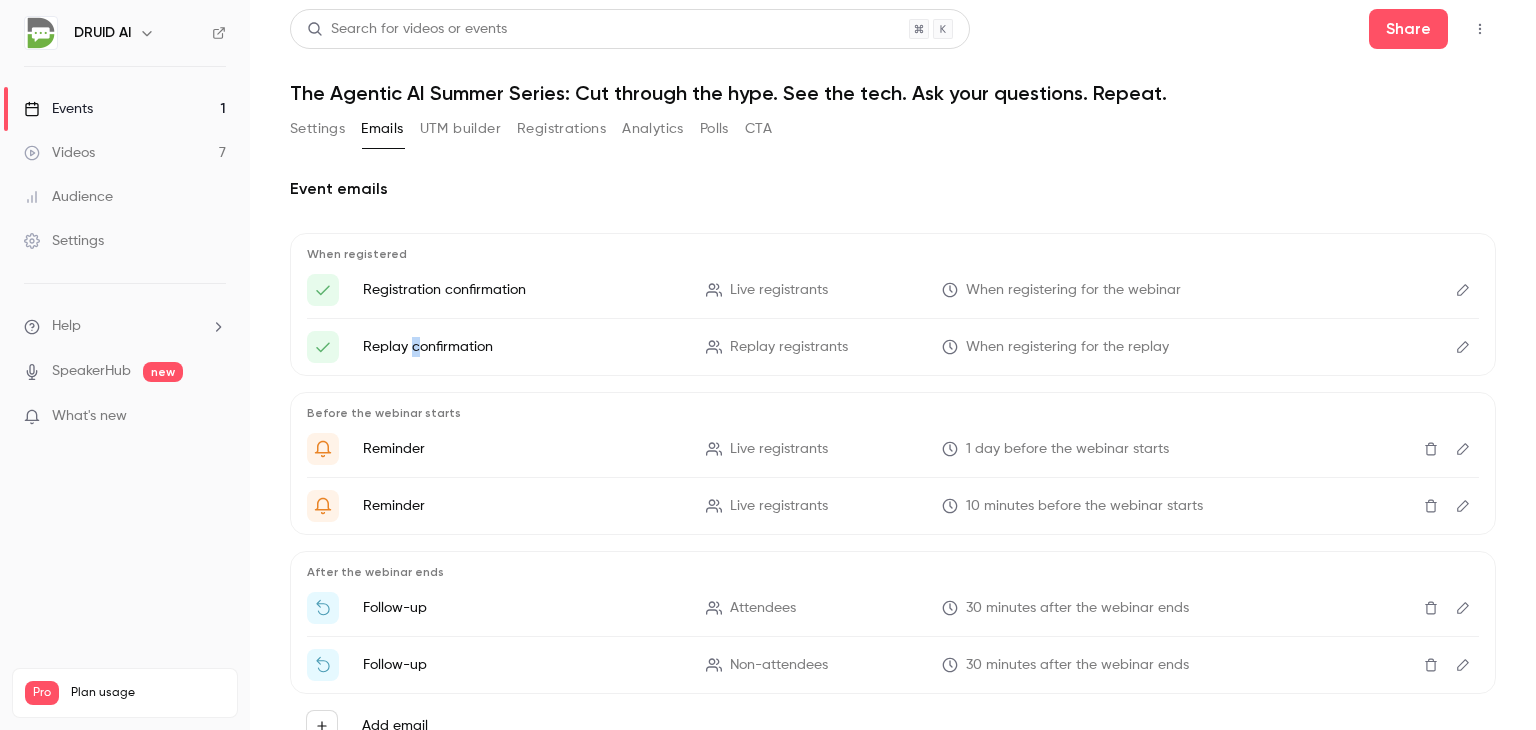 scroll, scrollTop: 0, scrollLeft: 0, axis: both 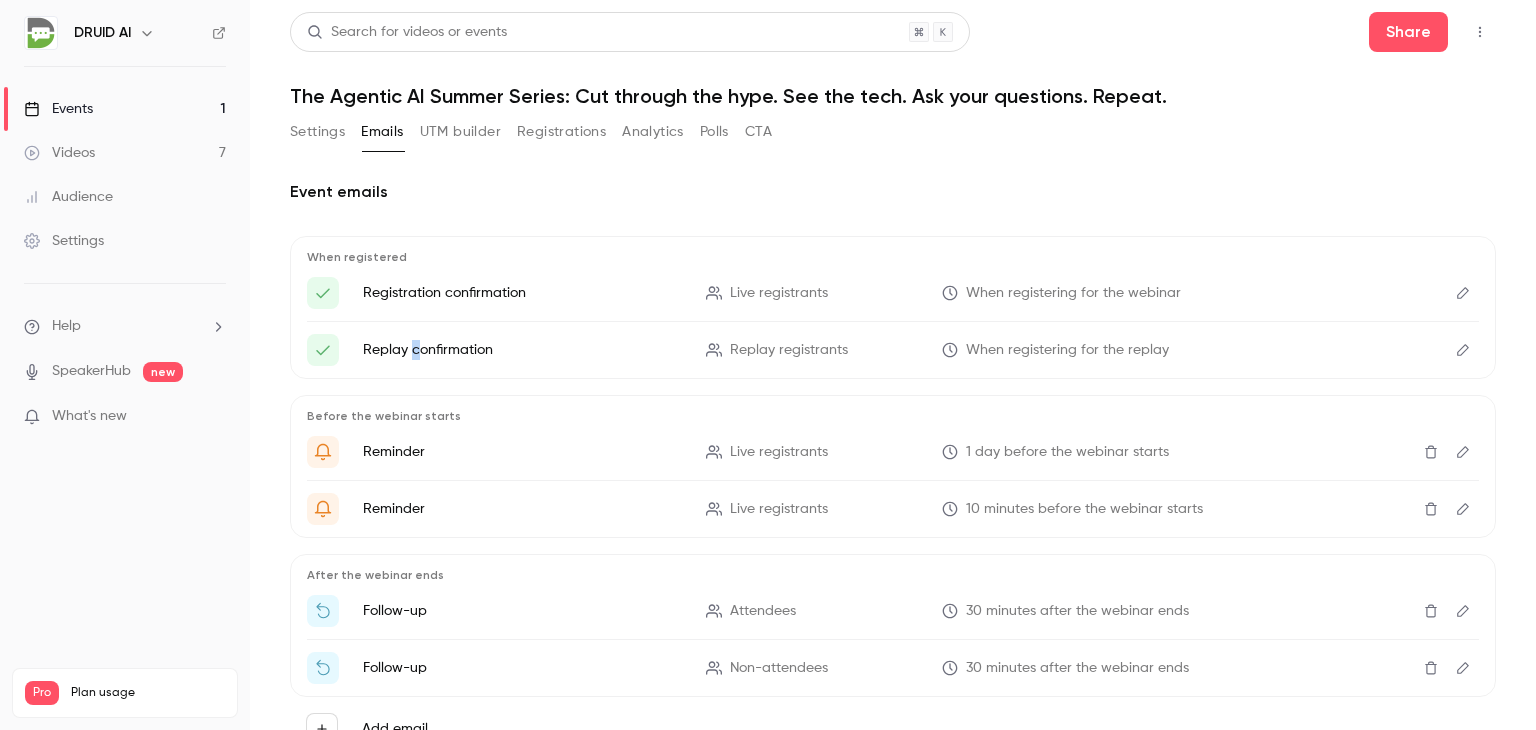 click on "Settings" at bounding box center (317, 132) 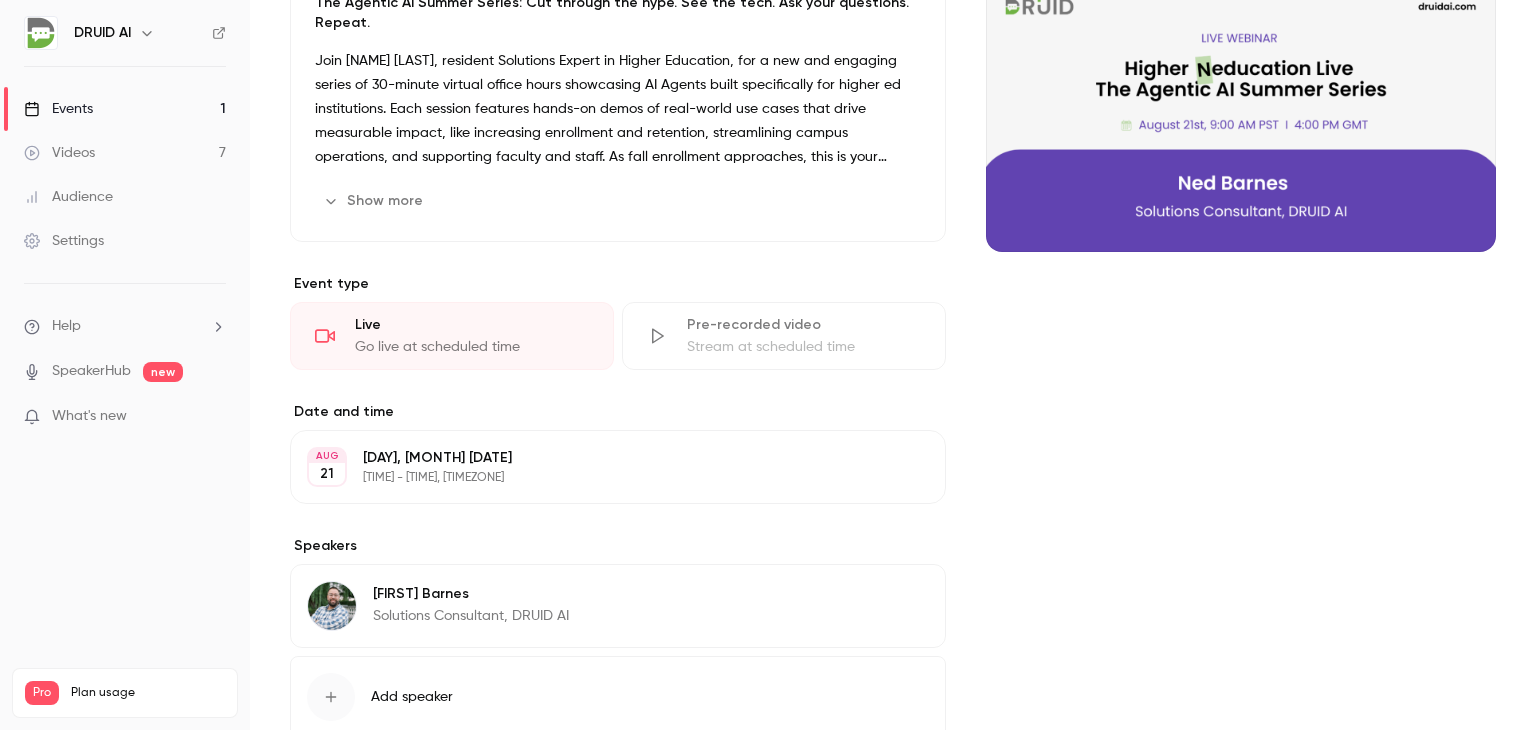 scroll, scrollTop: 370, scrollLeft: 0, axis: vertical 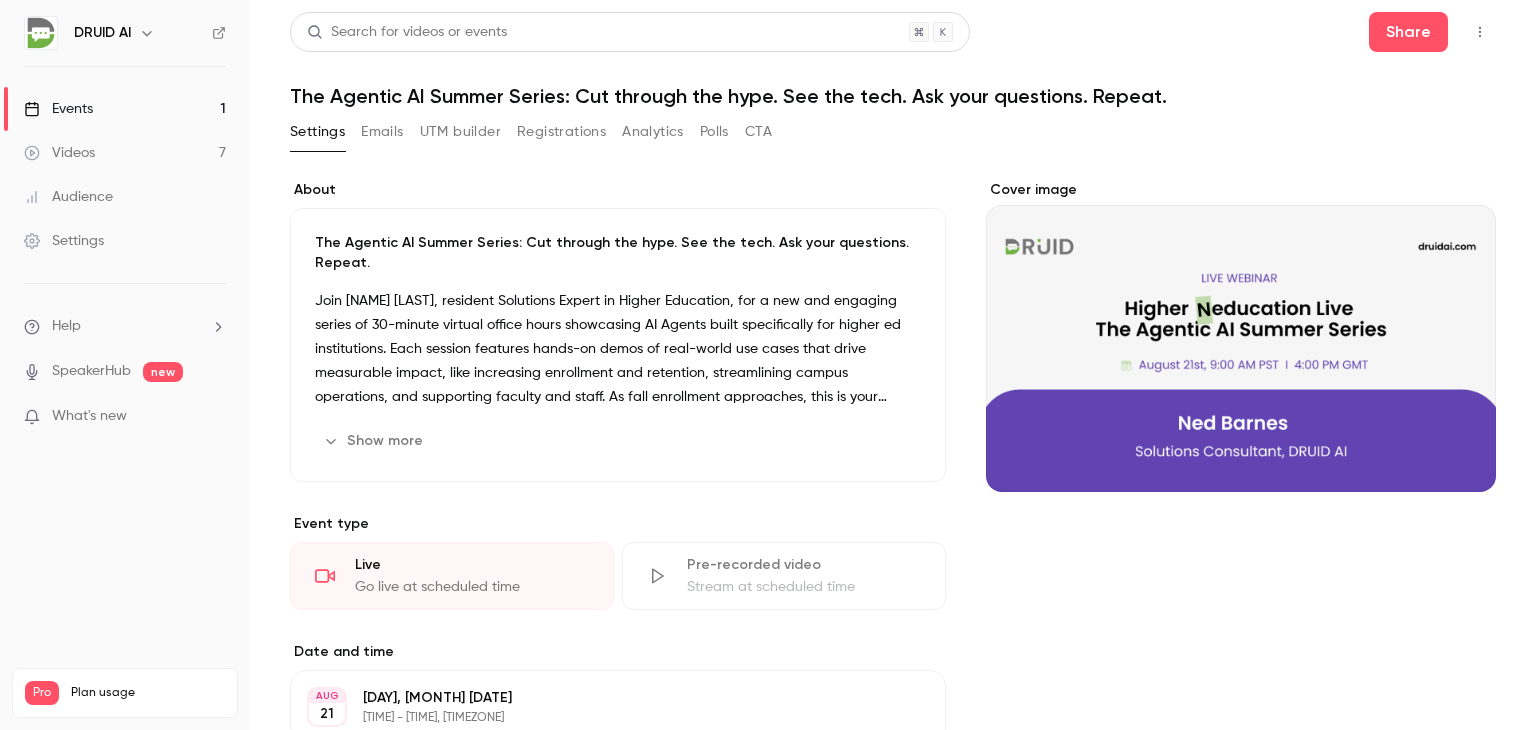 click on "Emails" at bounding box center (382, 132) 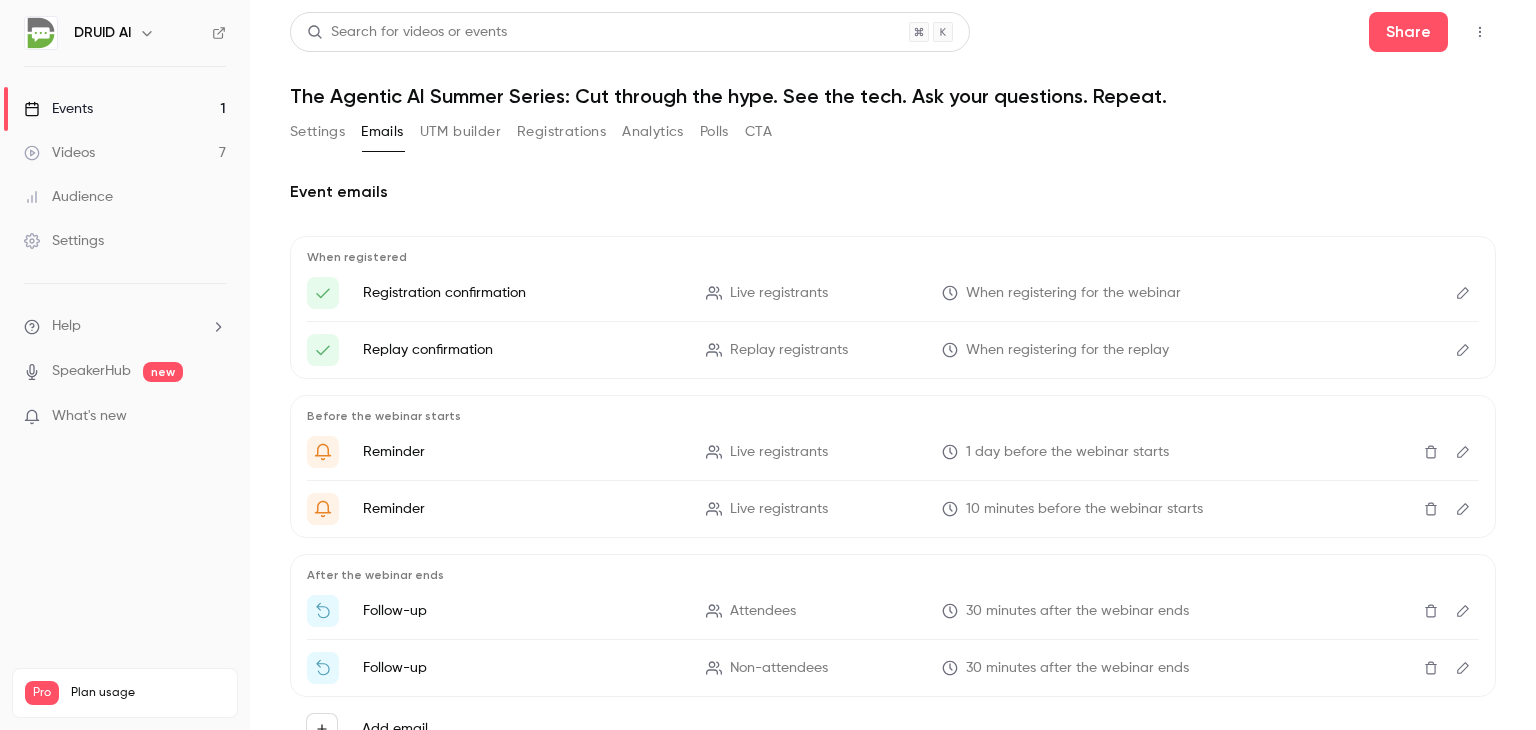 click 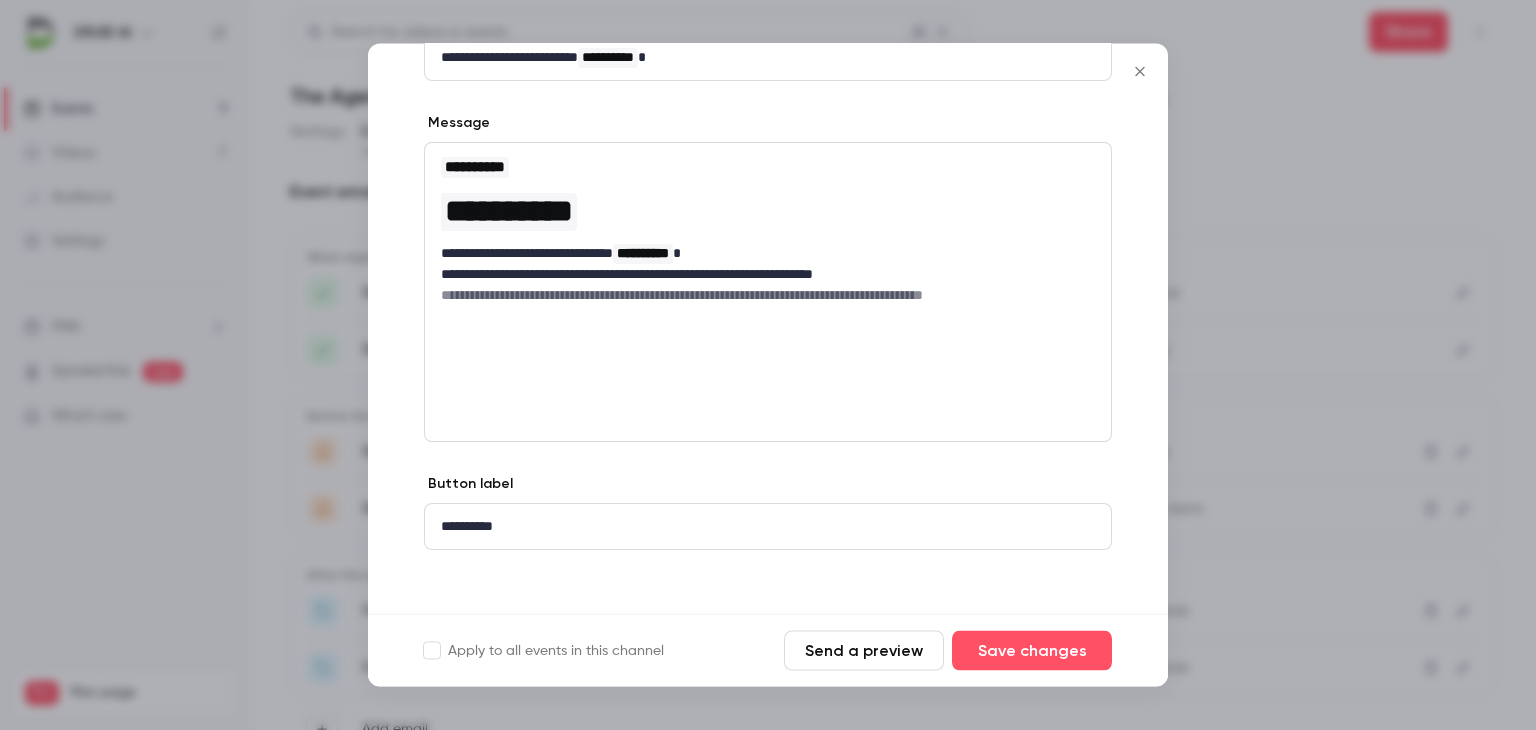 scroll, scrollTop: 166, scrollLeft: 0, axis: vertical 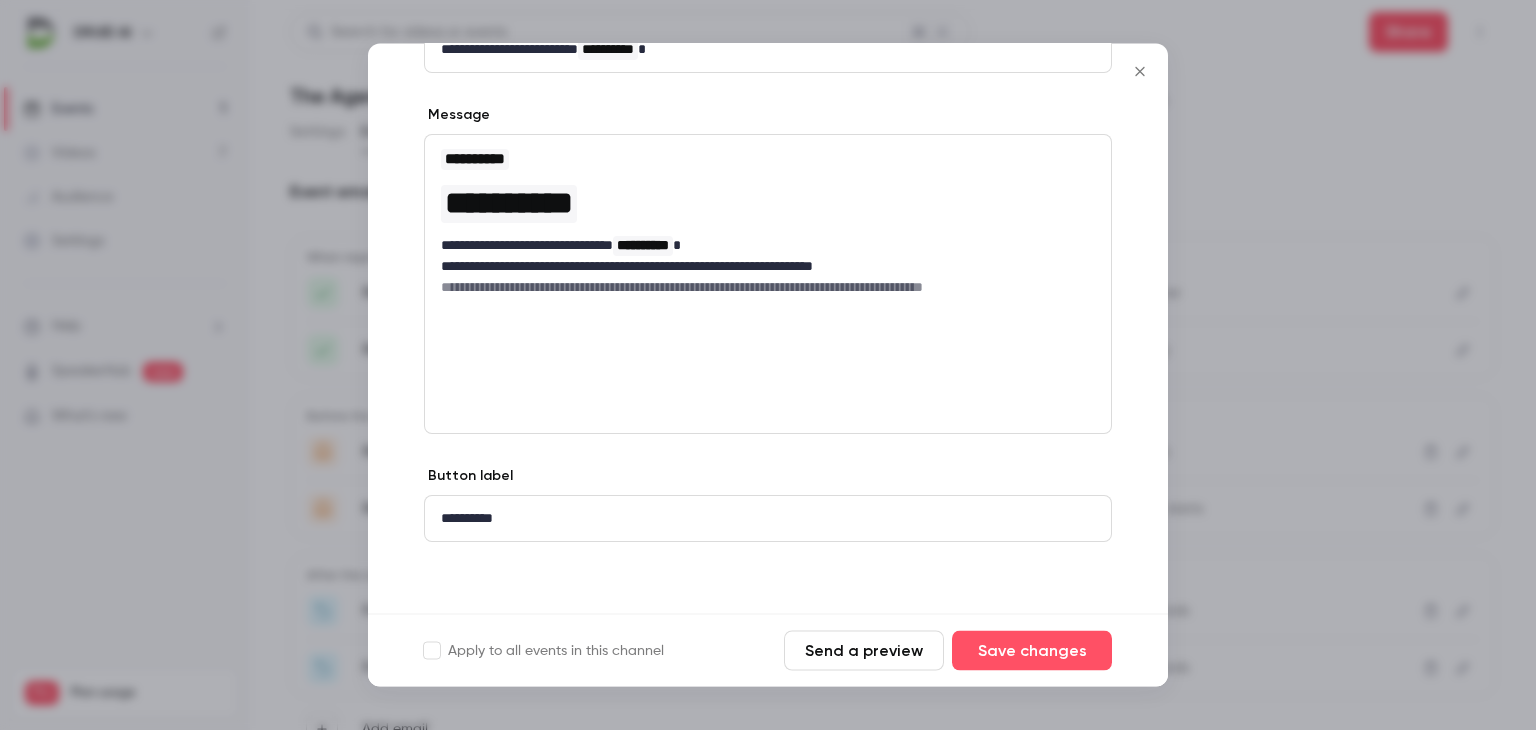 click on "**********" at bounding box center [760, 519] 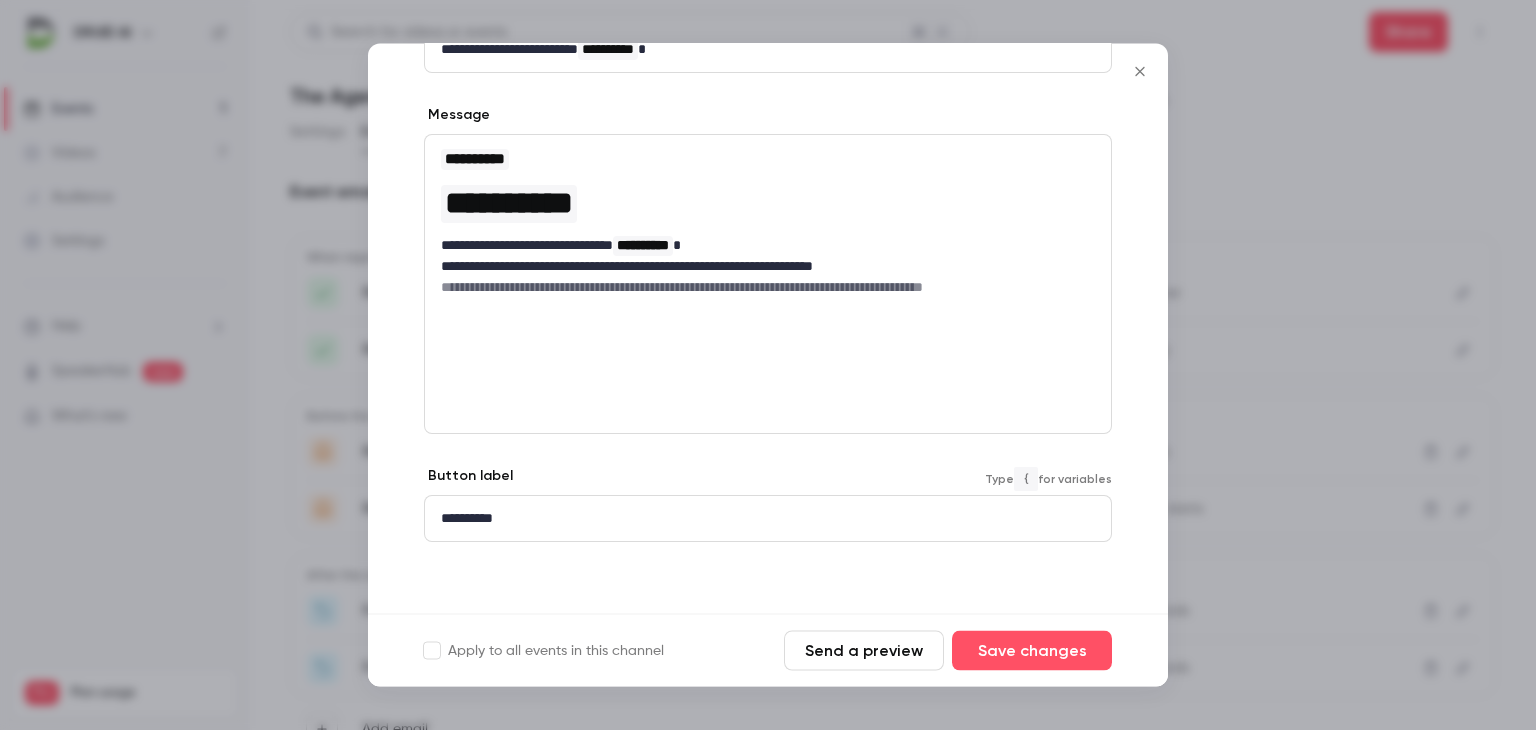 click on "**********" at bounding box center (760, 519) 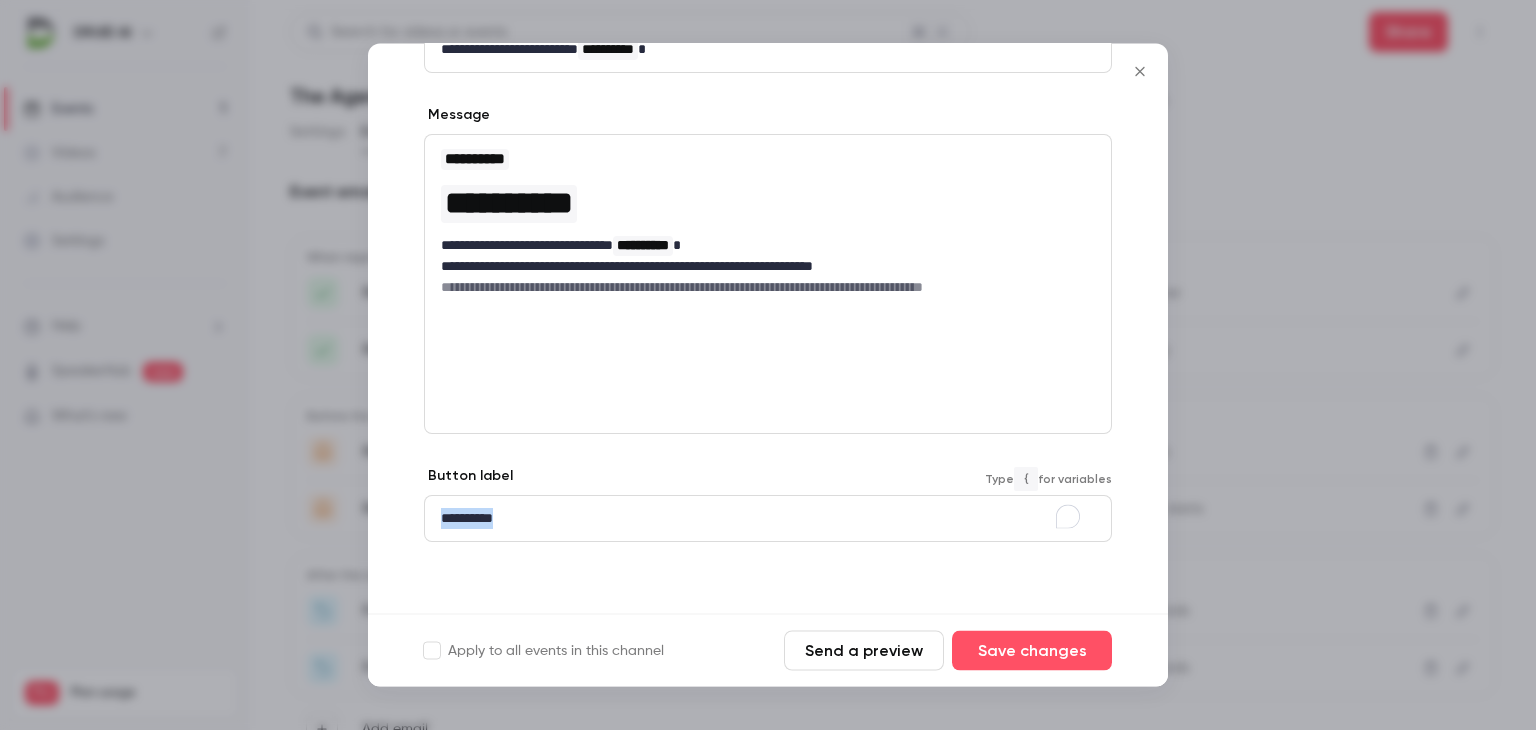 click on "**********" at bounding box center [760, 519] 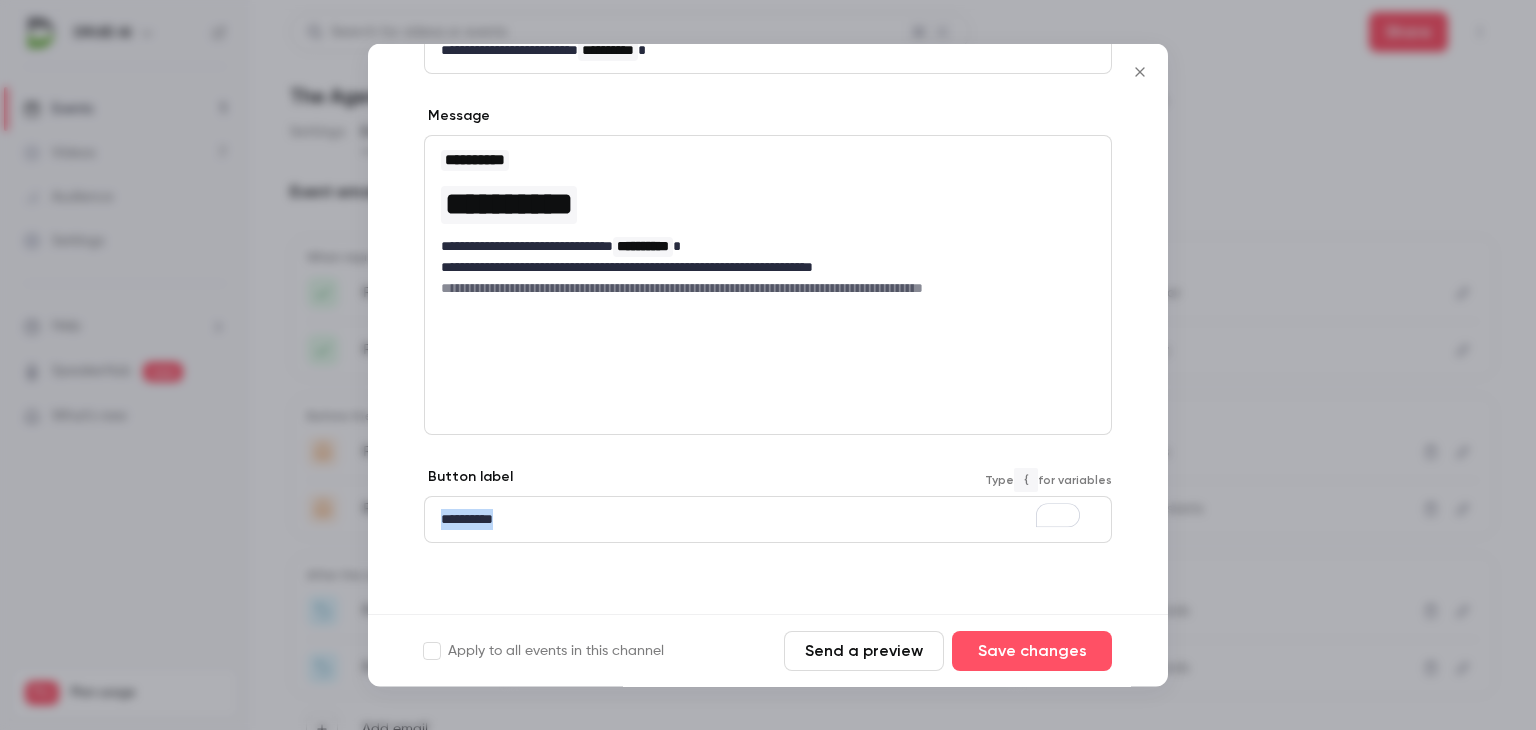 scroll, scrollTop: 166, scrollLeft: 0, axis: vertical 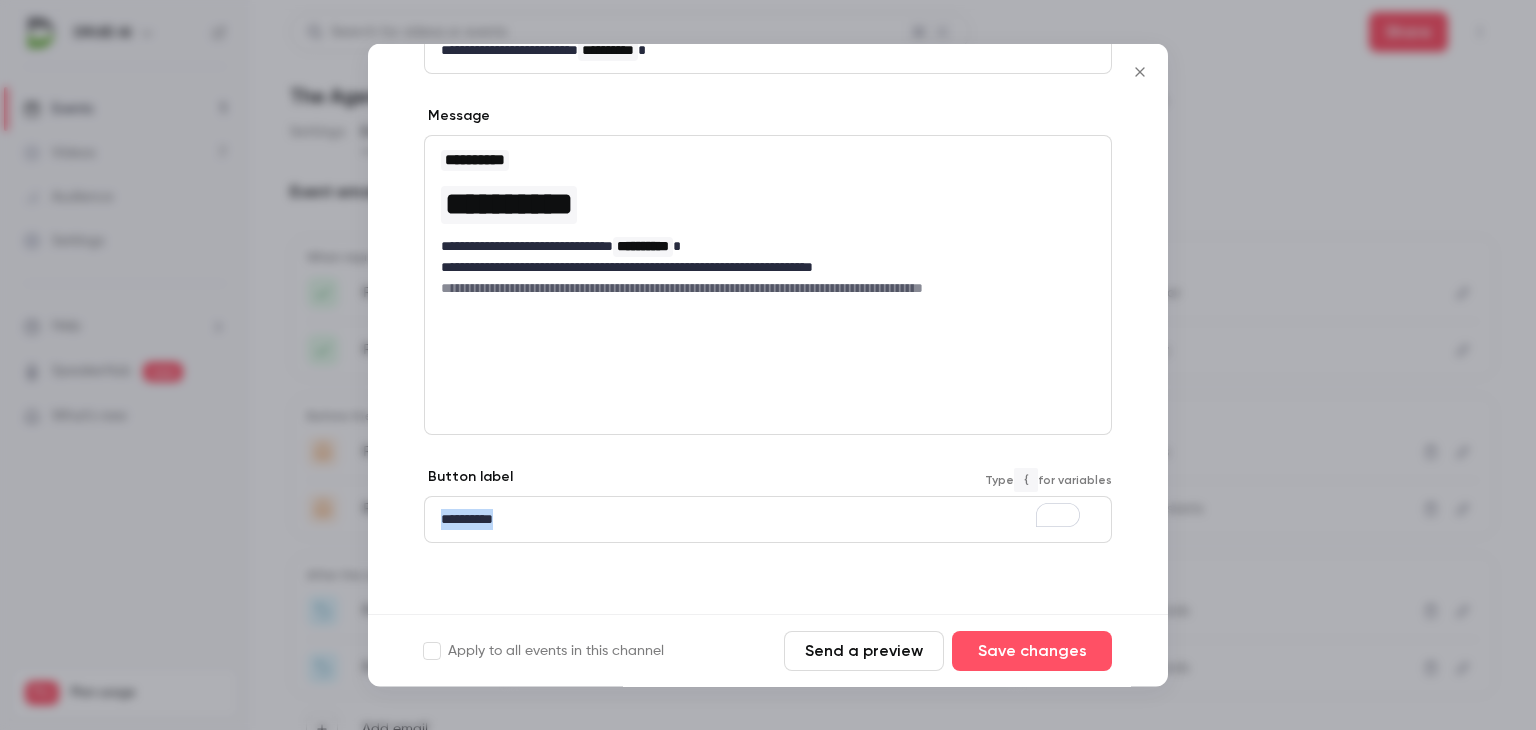 type 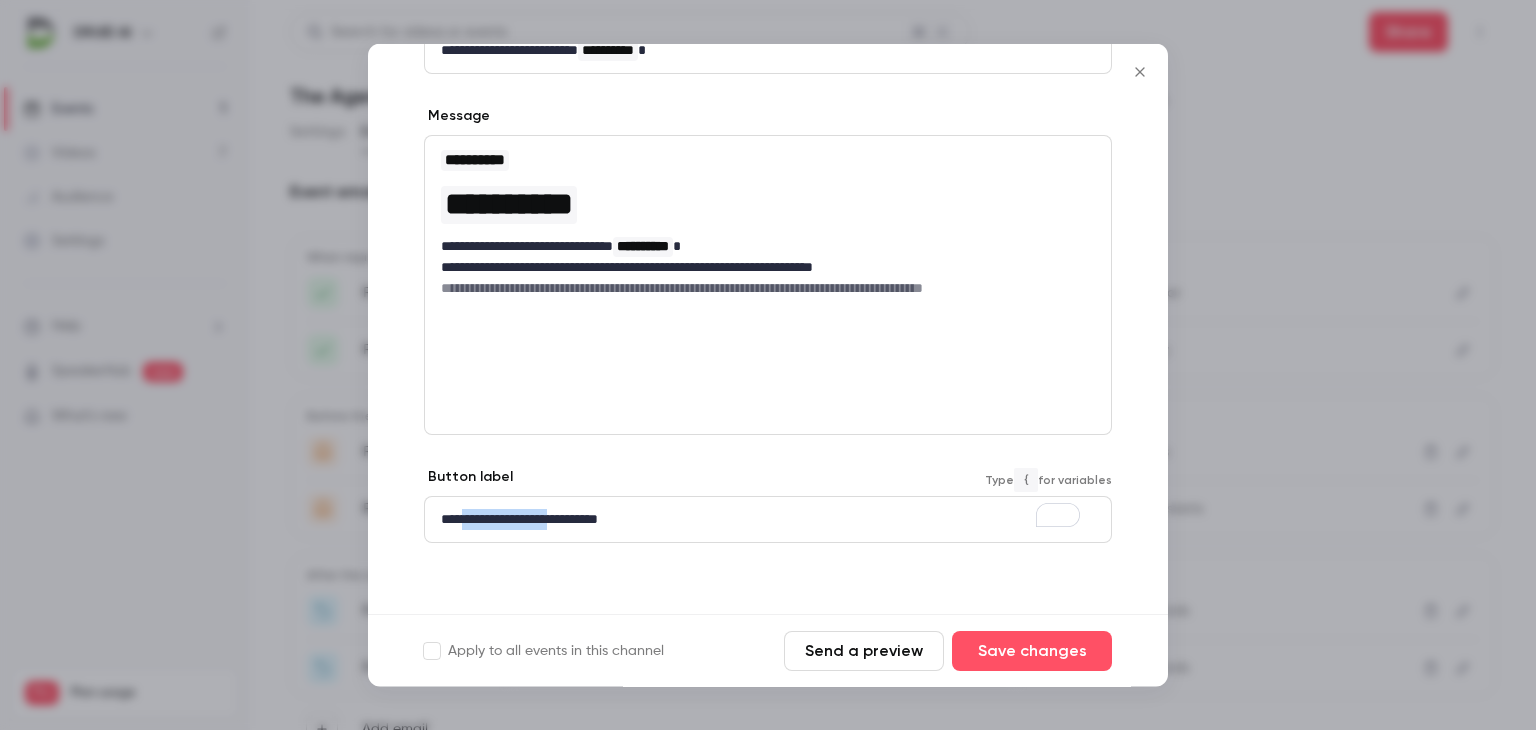 drag, startPoint x: 579, startPoint y: 512, endPoint x: 472, endPoint y: 514, distance: 107.01869 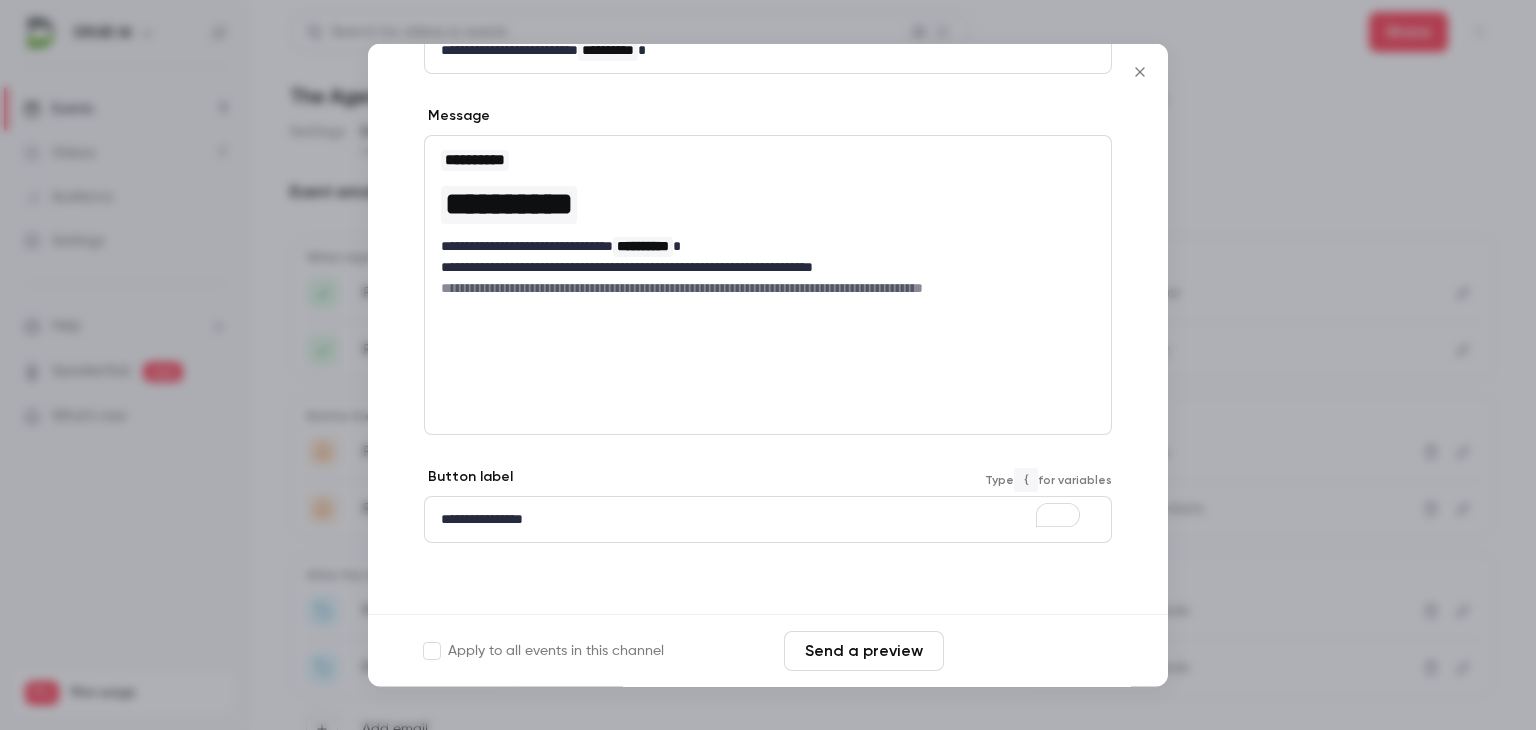 click on "Save changes" at bounding box center (1032, 651) 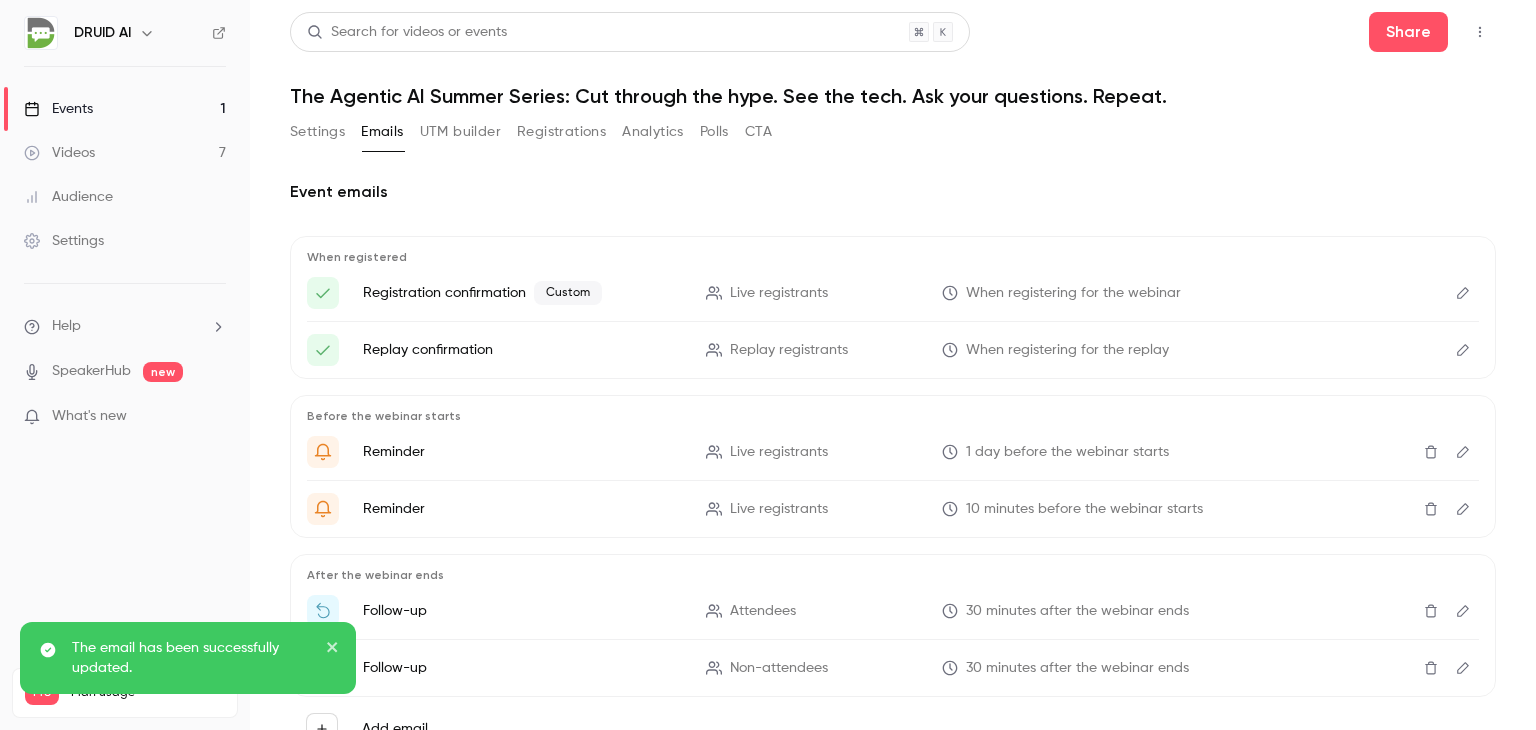 click 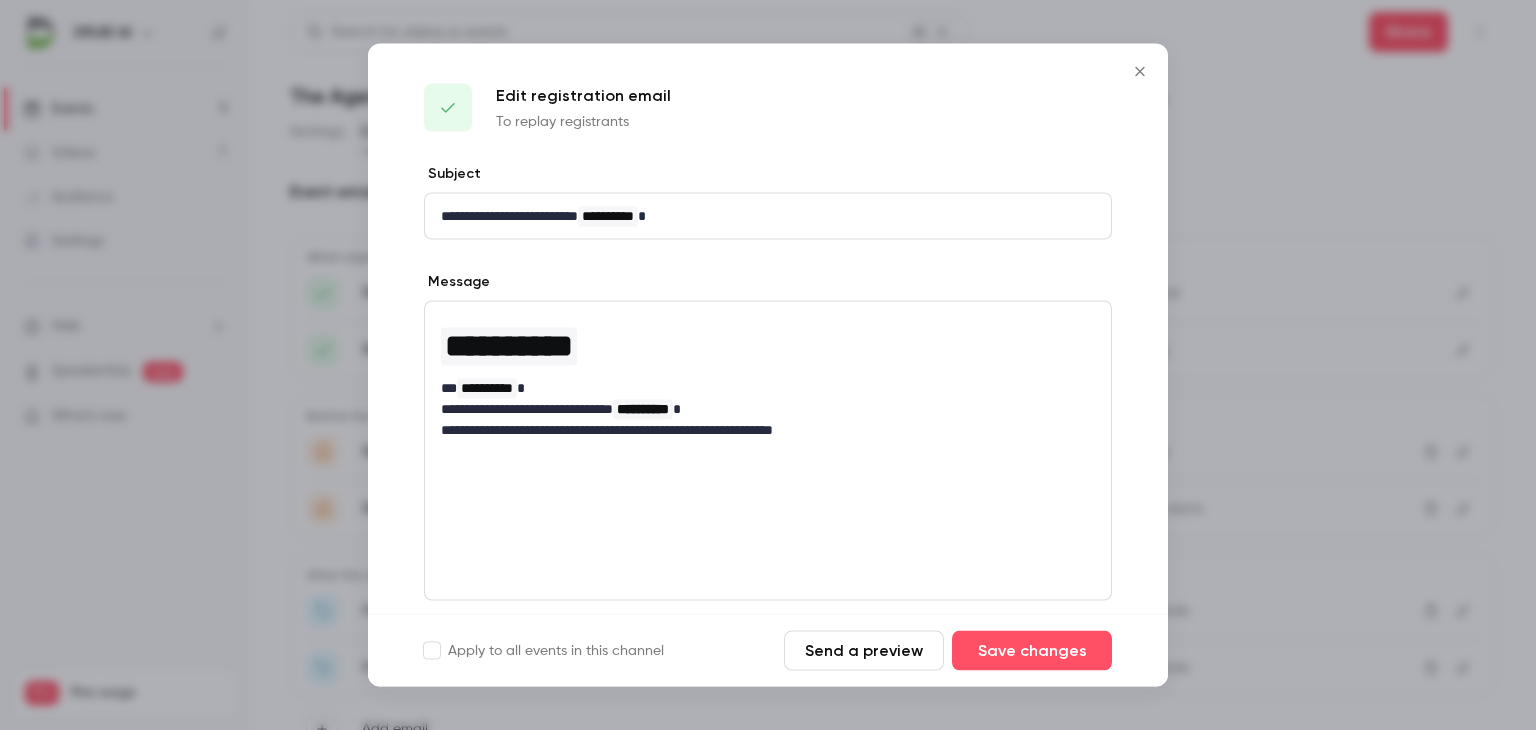 click at bounding box center (768, 365) 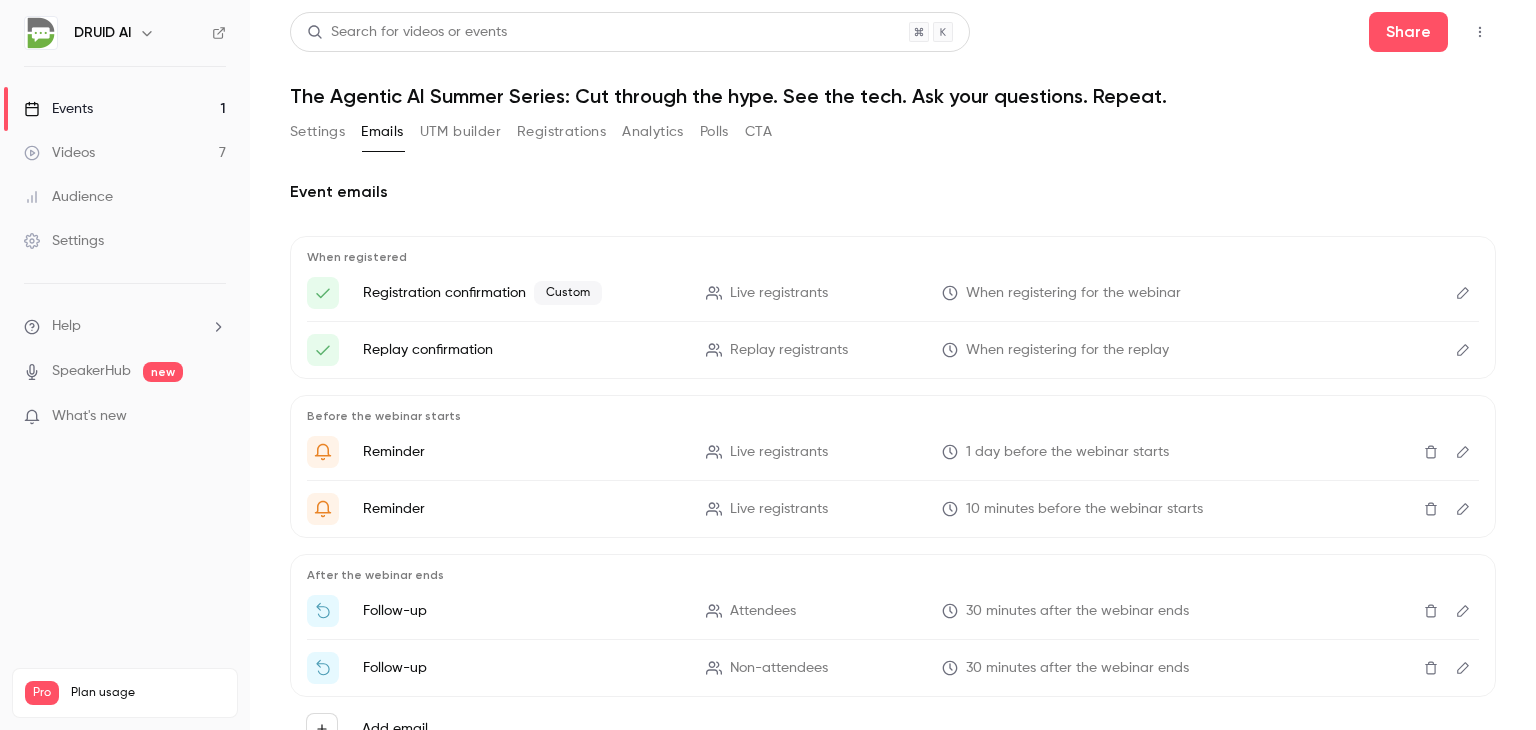 click 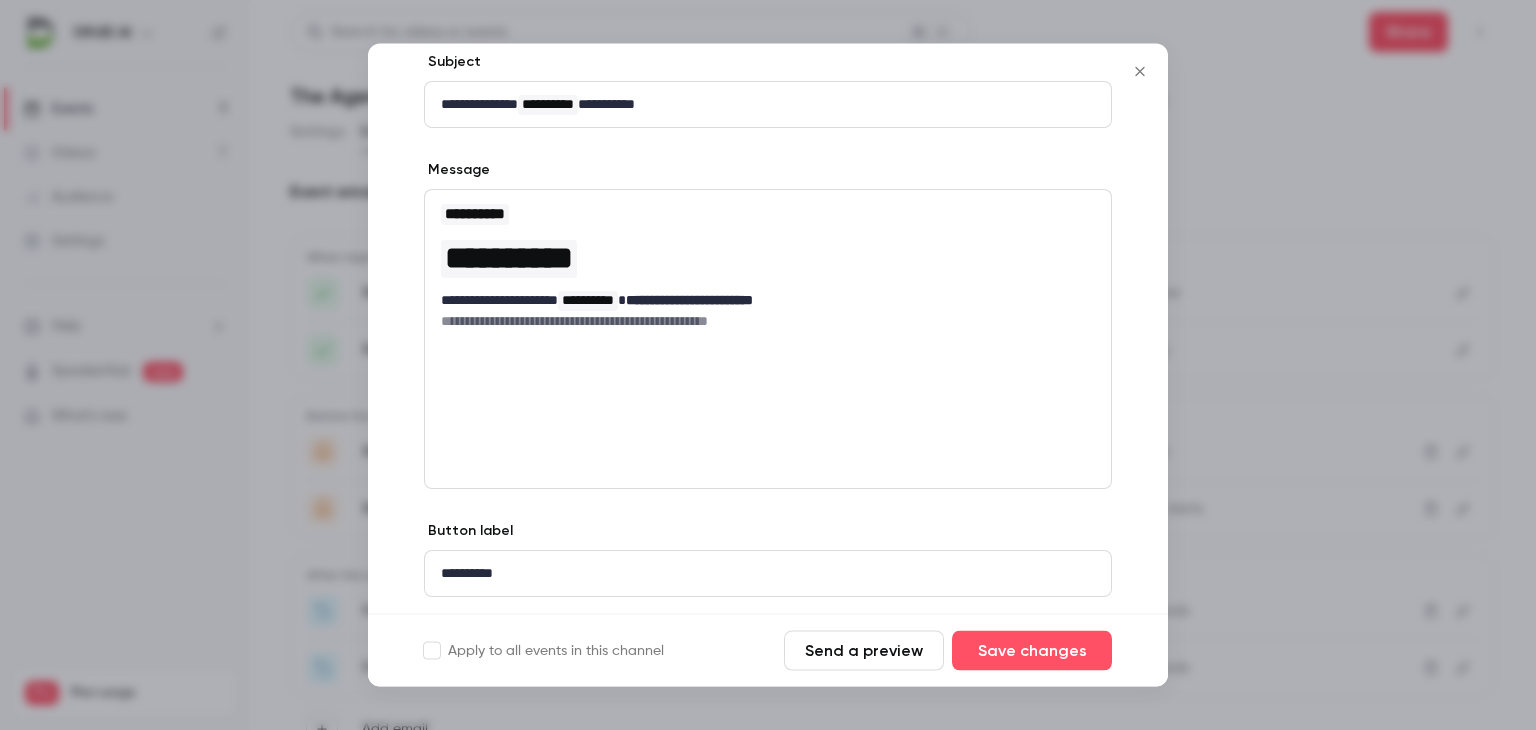 scroll, scrollTop: 272, scrollLeft: 0, axis: vertical 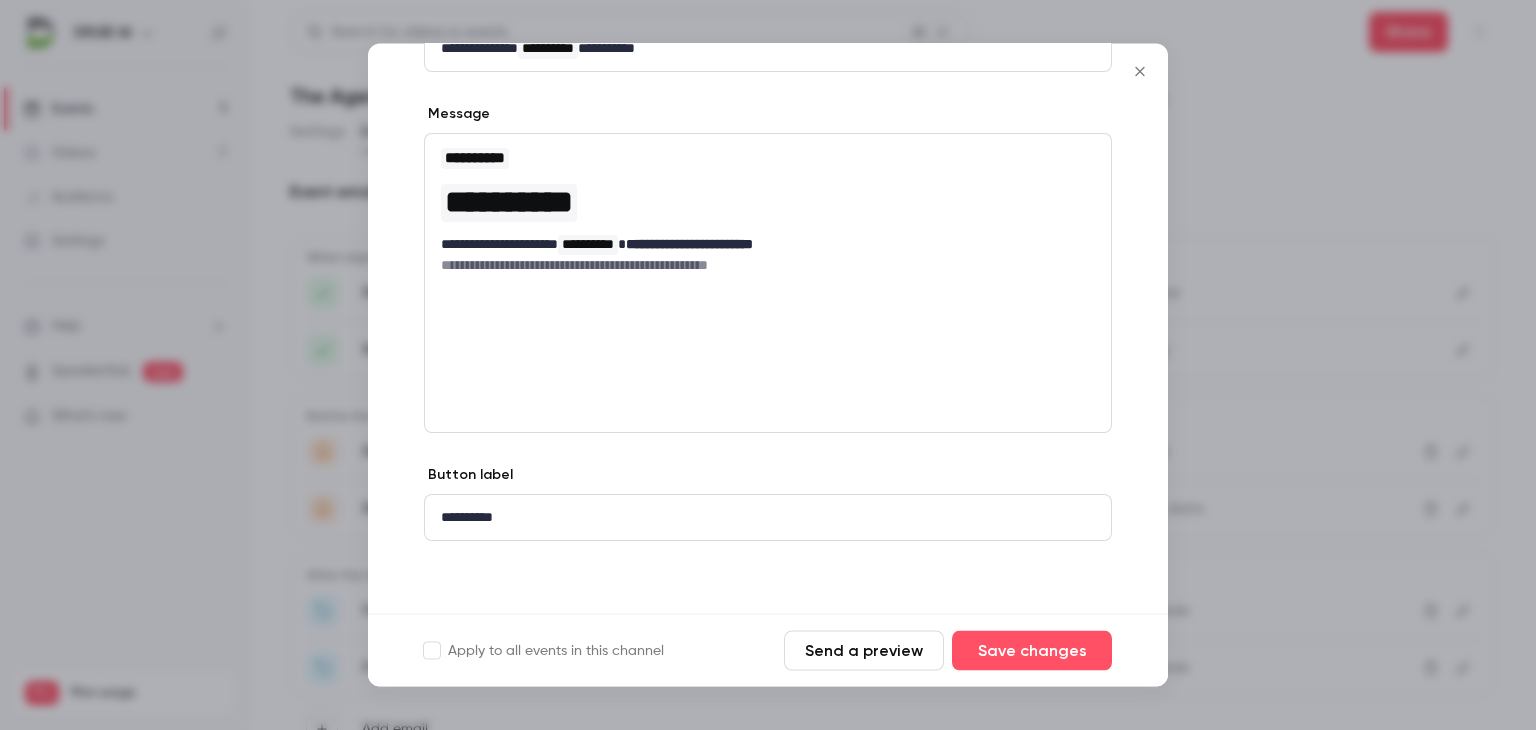 click on "**********" at bounding box center (768, 518) 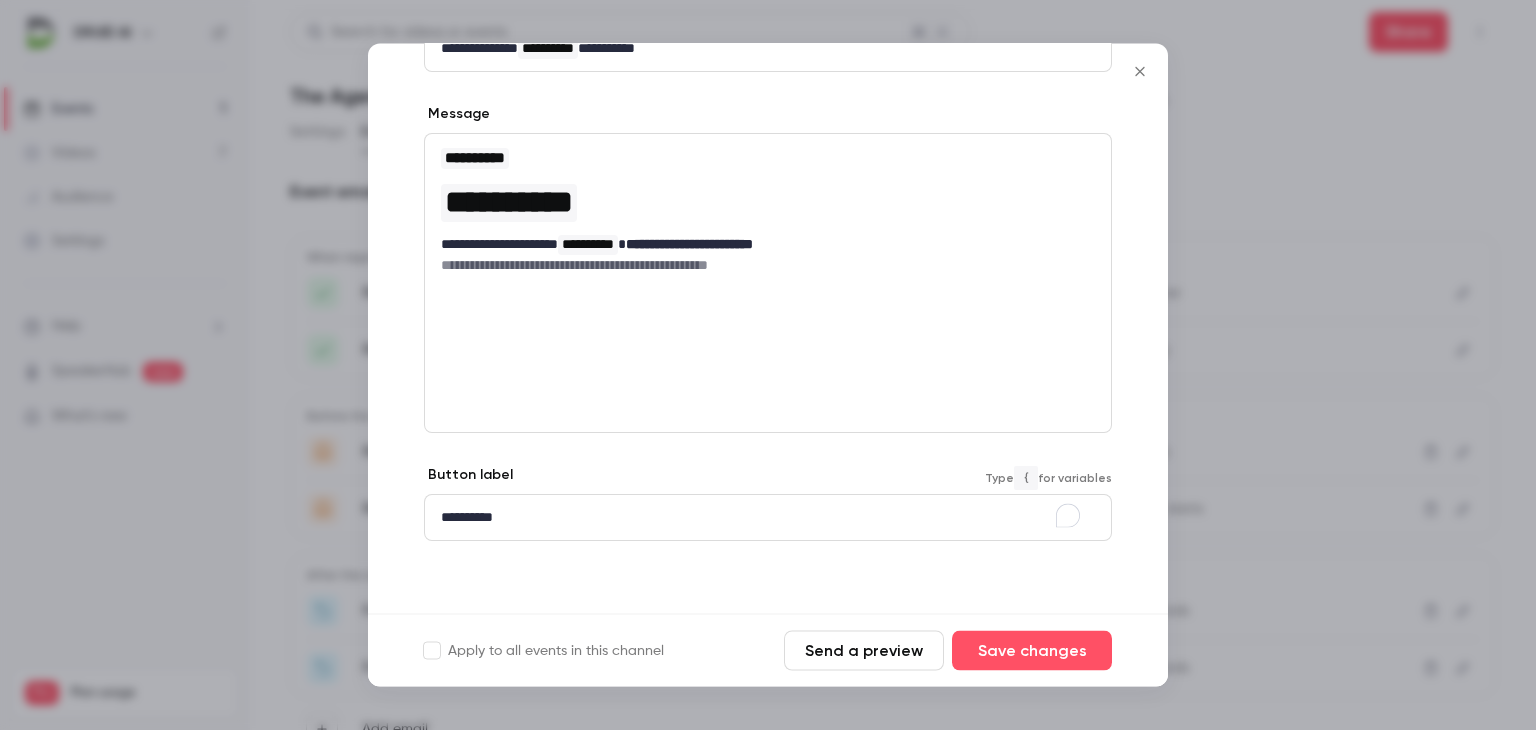 click on "**********" at bounding box center [768, 518] 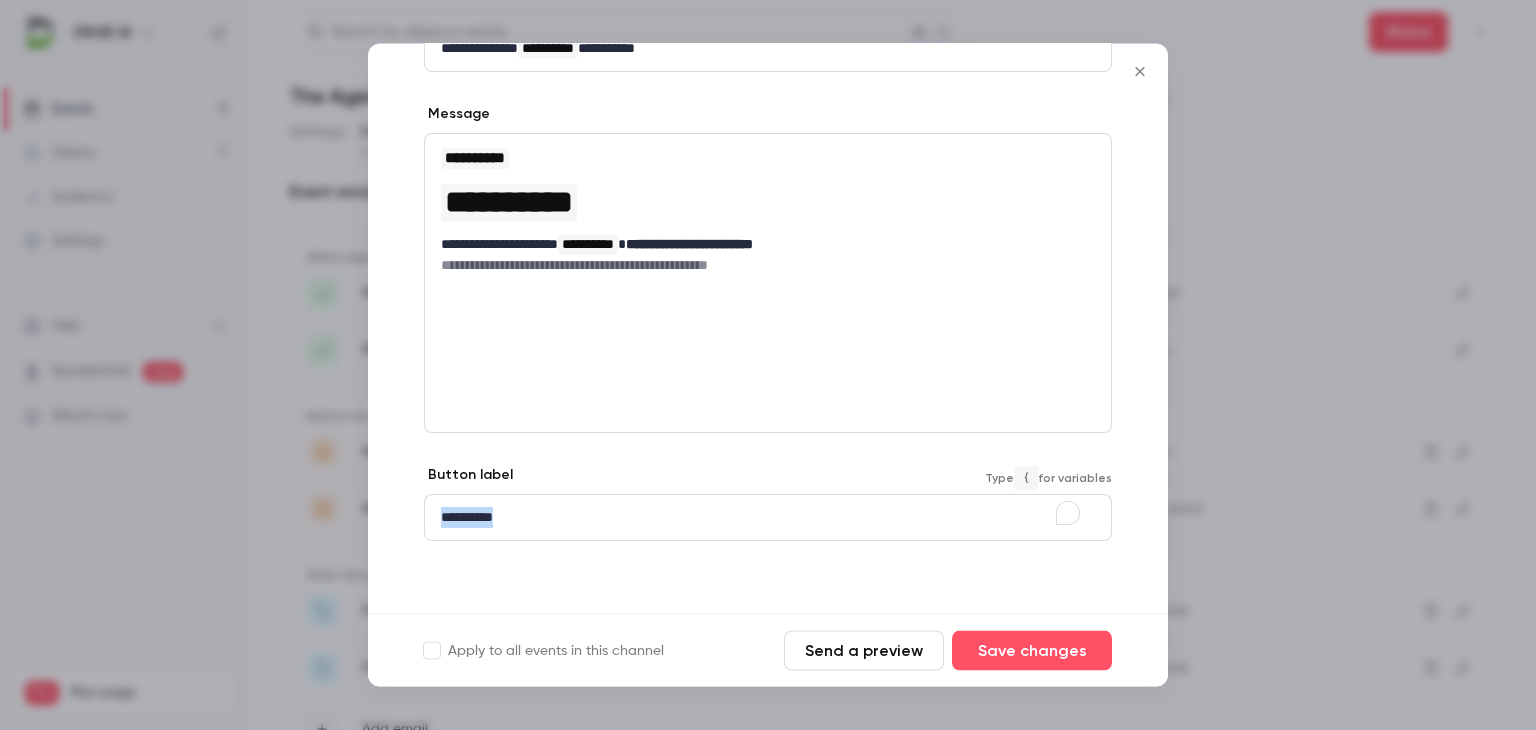 click on "**********" at bounding box center (768, 518) 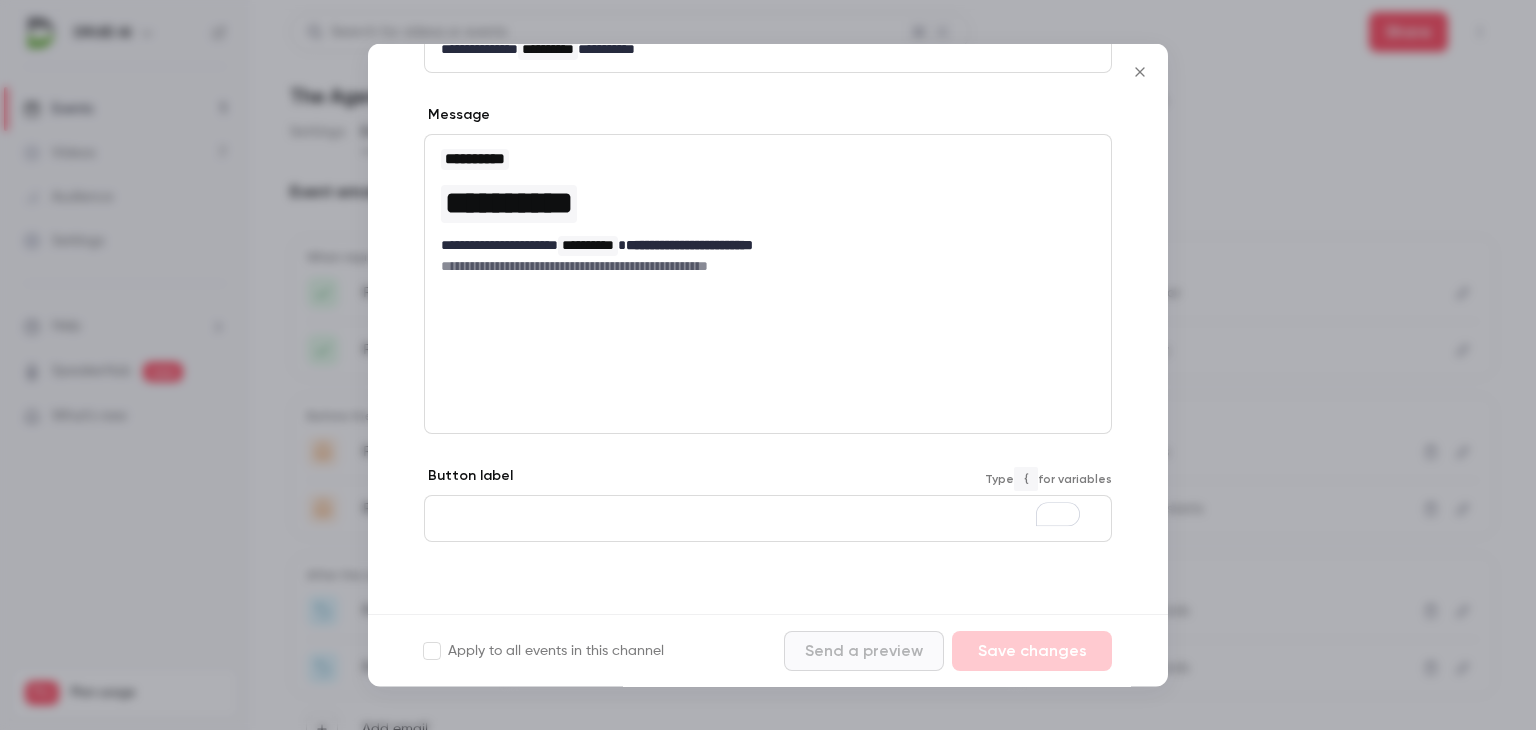 scroll, scrollTop: 272, scrollLeft: 0, axis: vertical 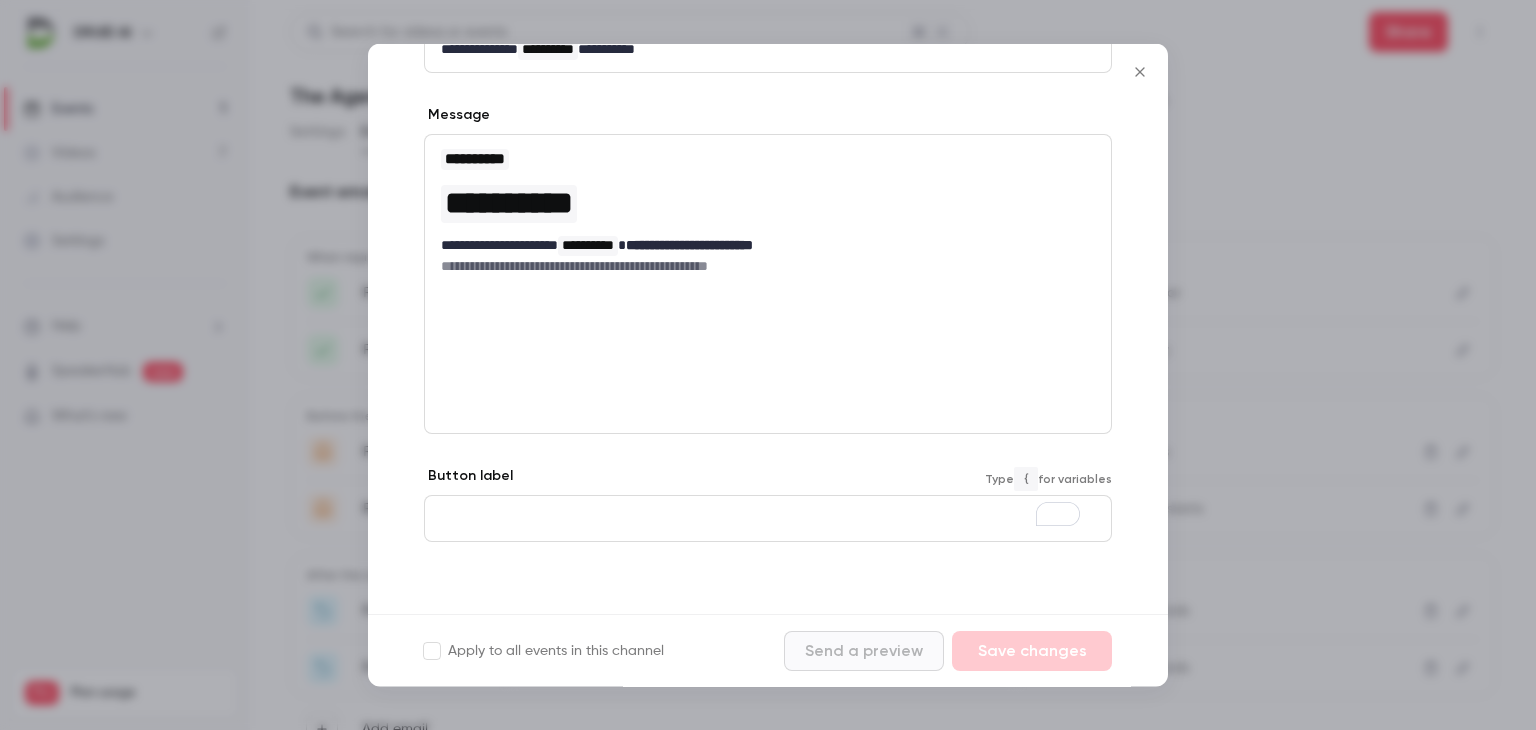 drag, startPoint x: 1136, startPoint y: 61, endPoint x: 1141, endPoint y: 86, distance: 25.495098 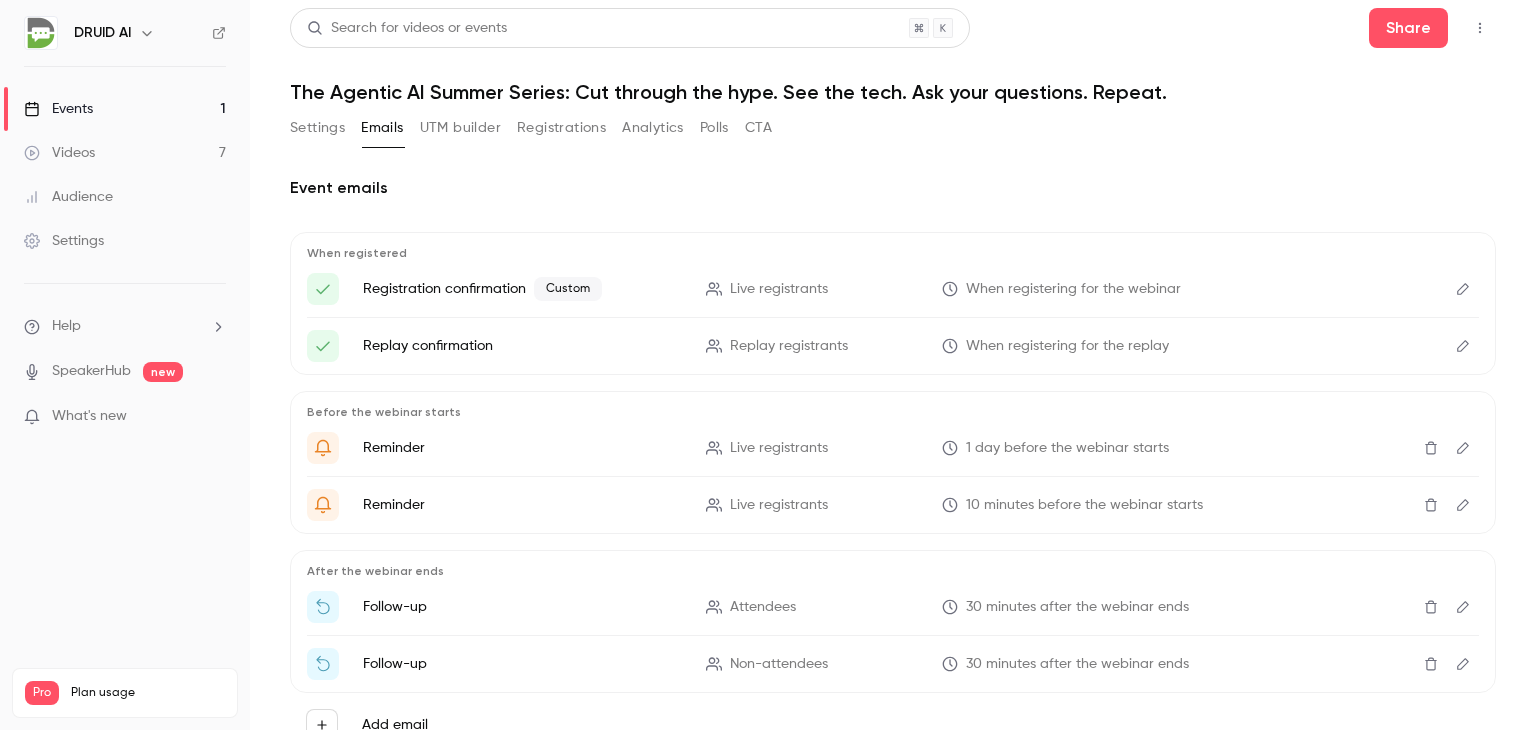 scroll, scrollTop: 0, scrollLeft: 0, axis: both 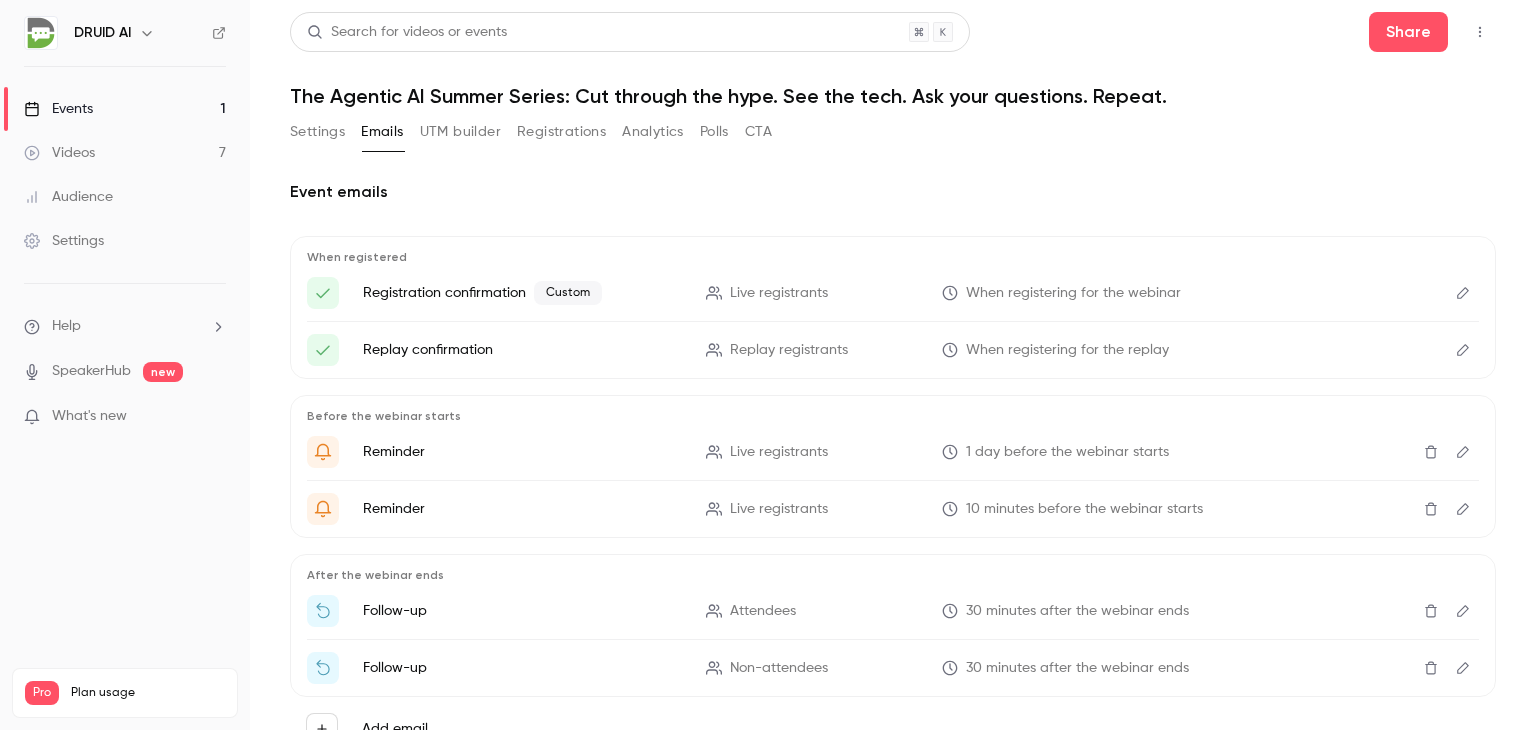 click on "UTM builder" at bounding box center (460, 132) 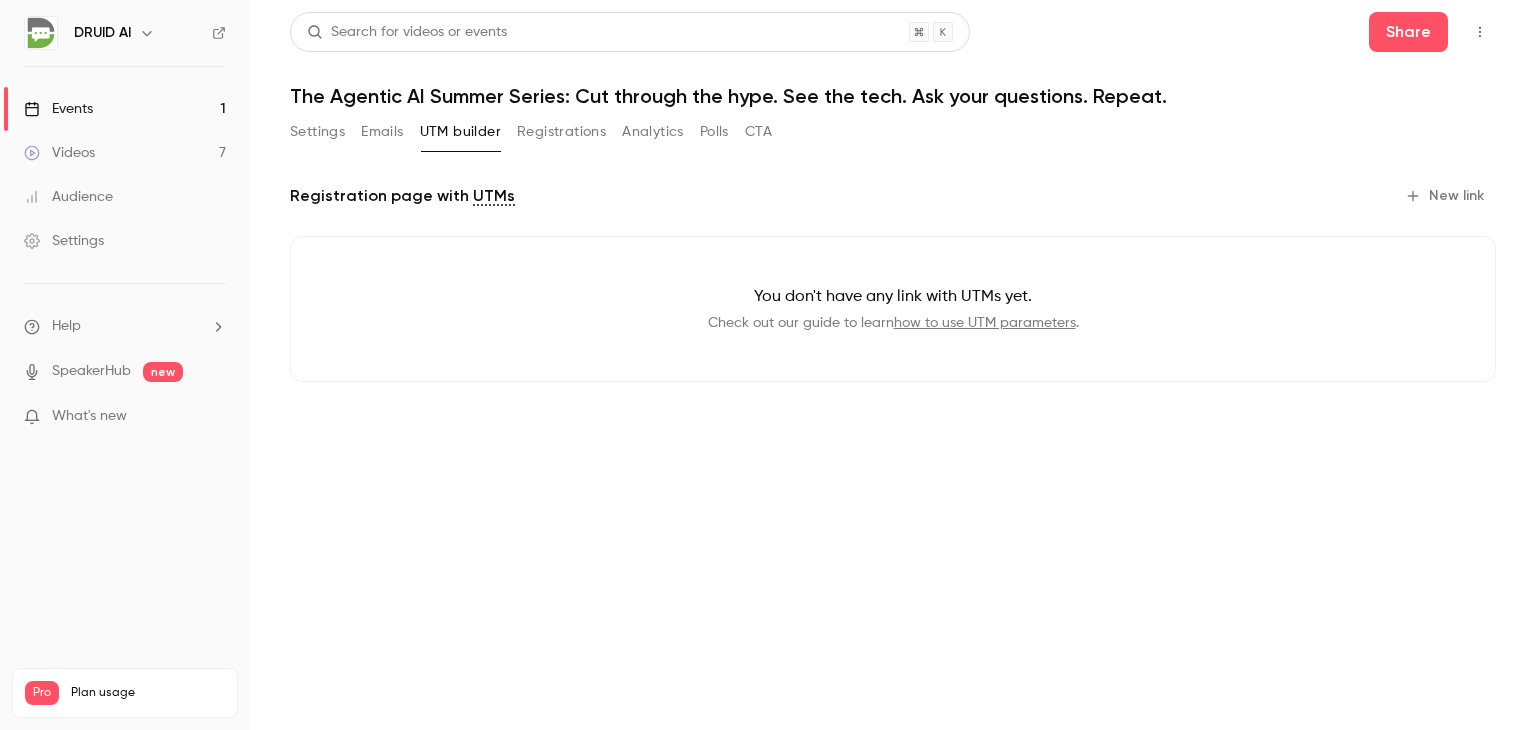 click on "Settings" at bounding box center (317, 132) 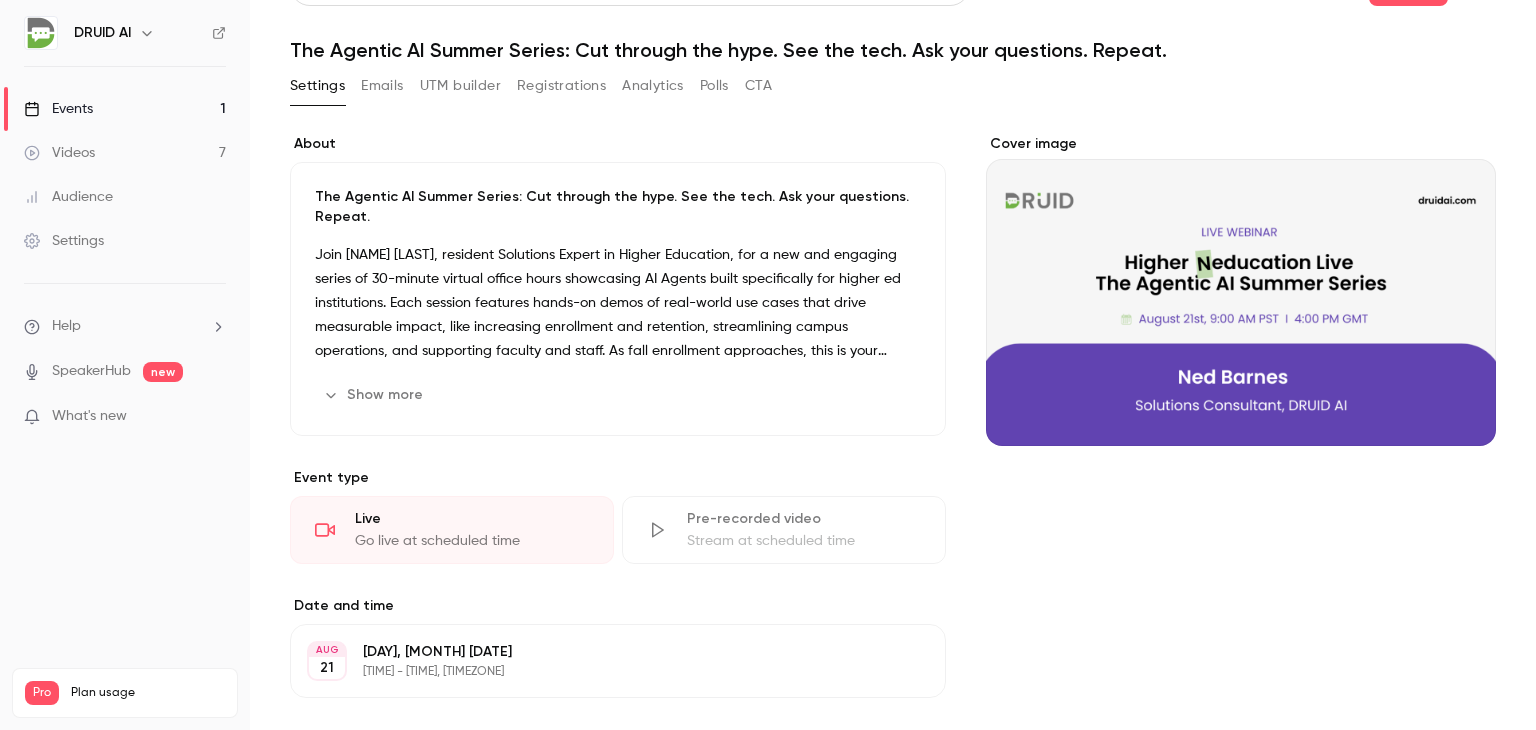 scroll, scrollTop: 0, scrollLeft: 0, axis: both 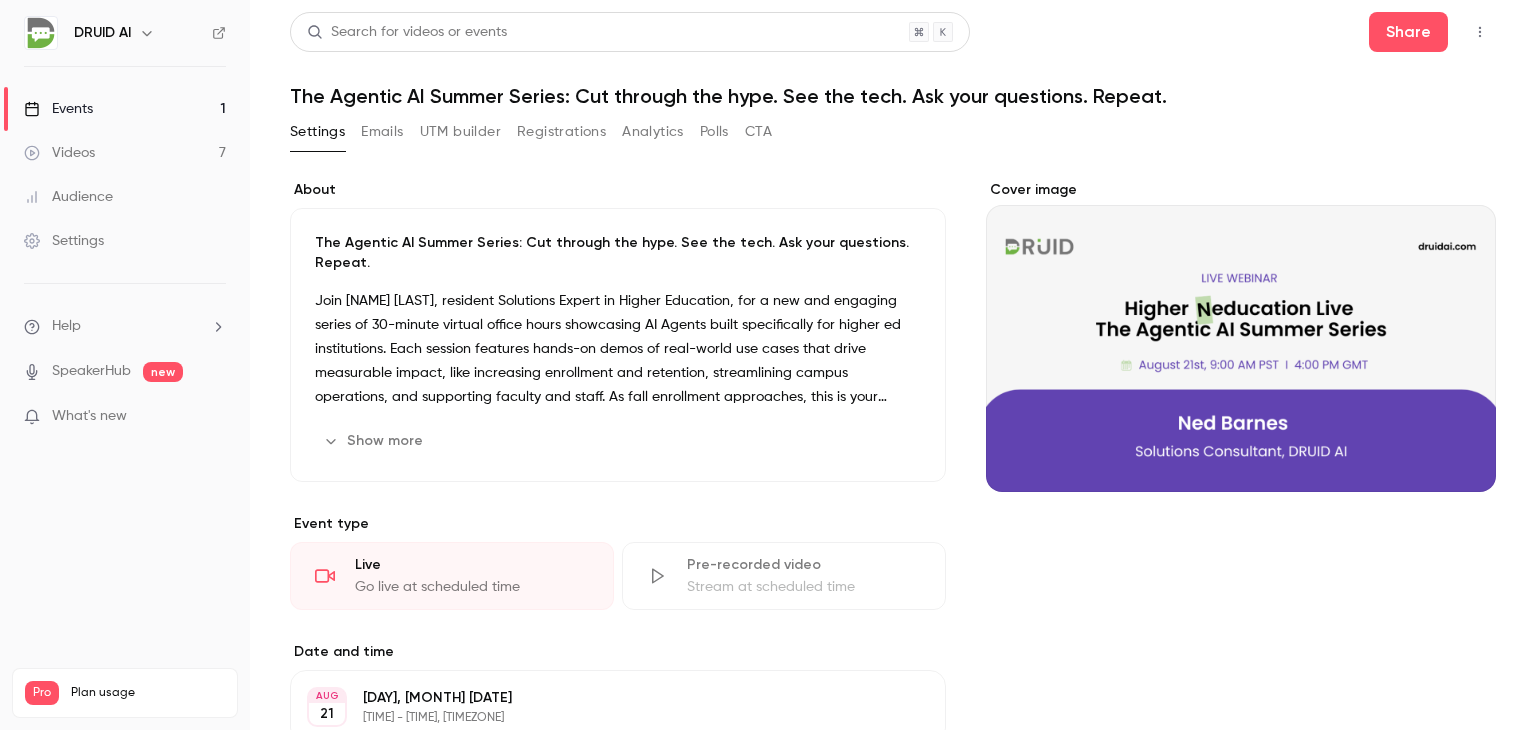 click on "Registrations" at bounding box center [561, 132] 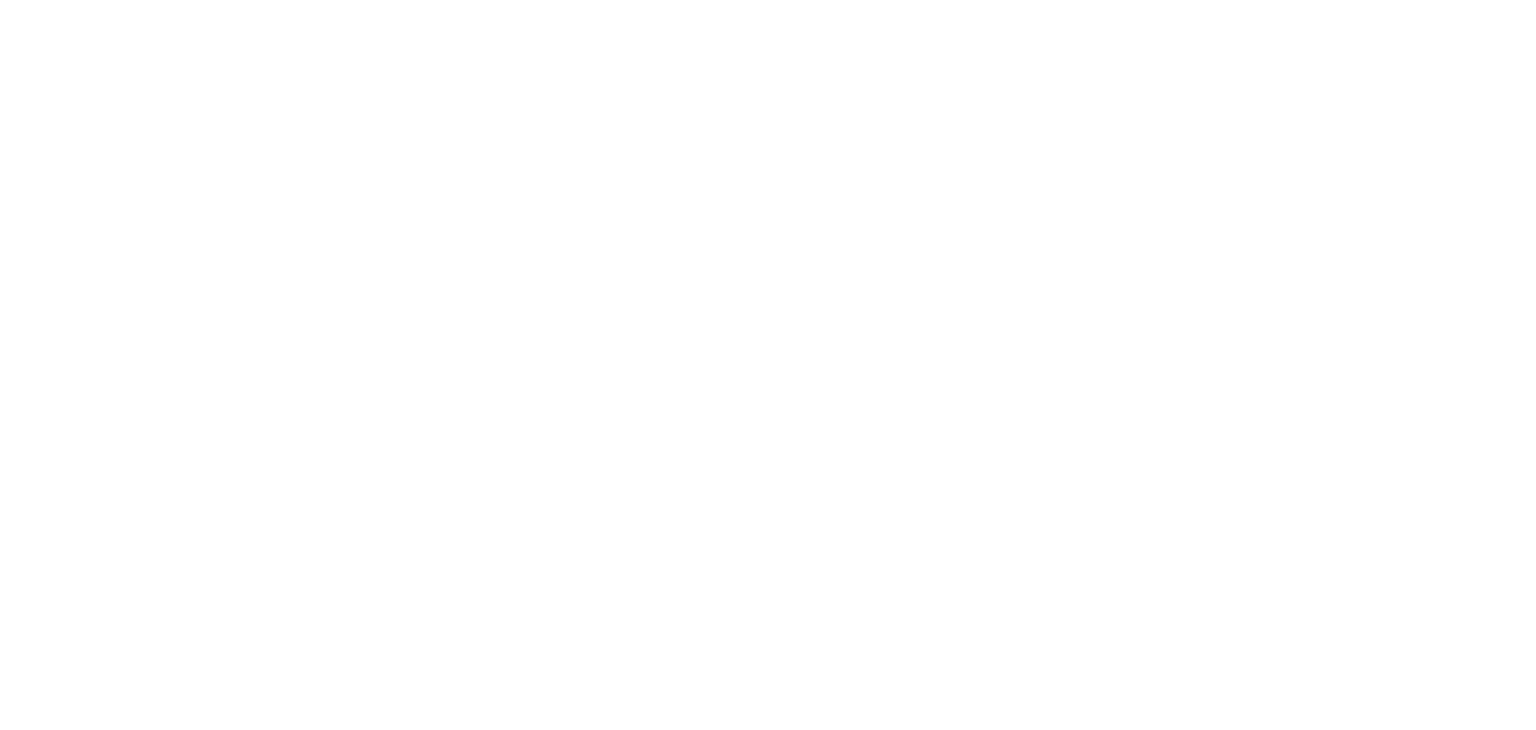 scroll, scrollTop: 0, scrollLeft: 0, axis: both 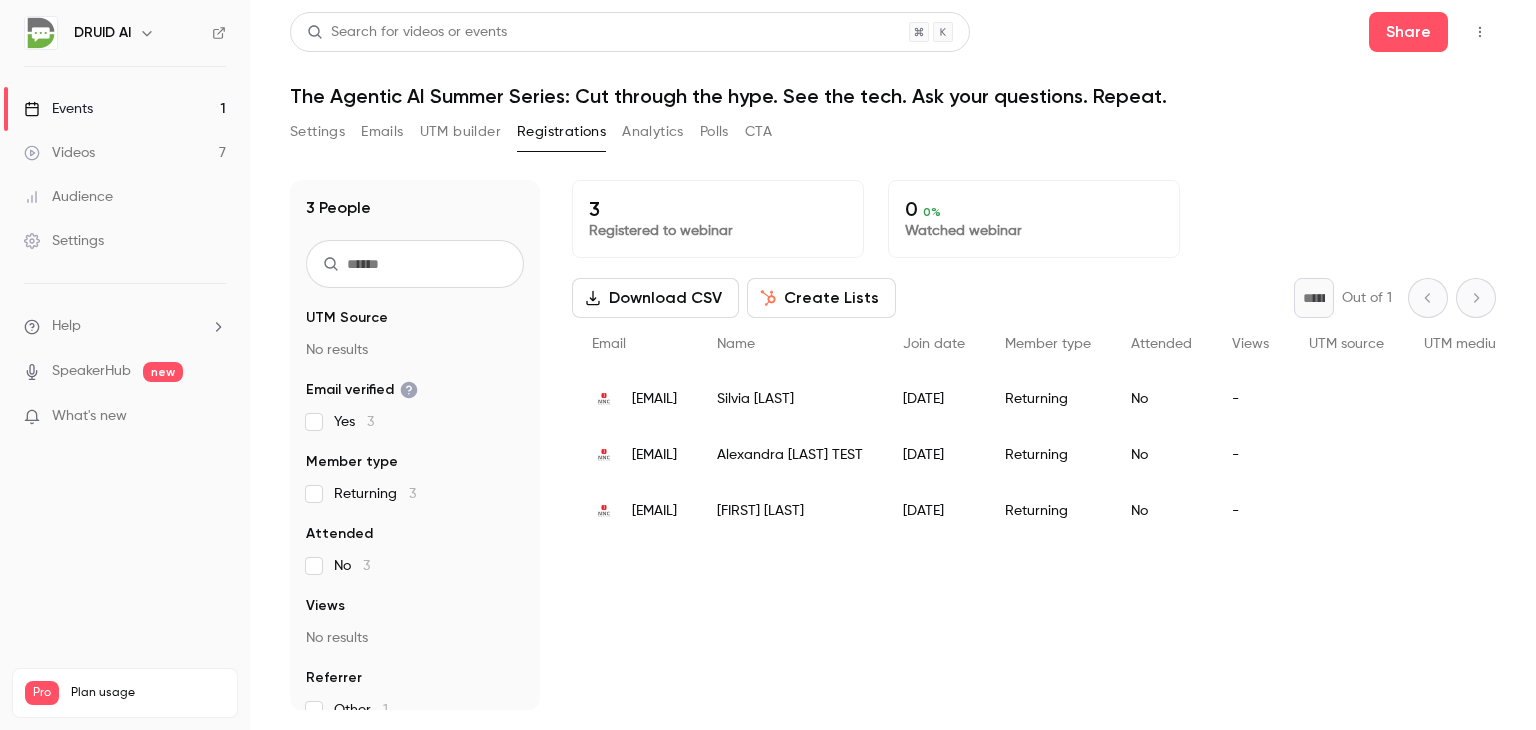 click on "Settings" at bounding box center (317, 132) 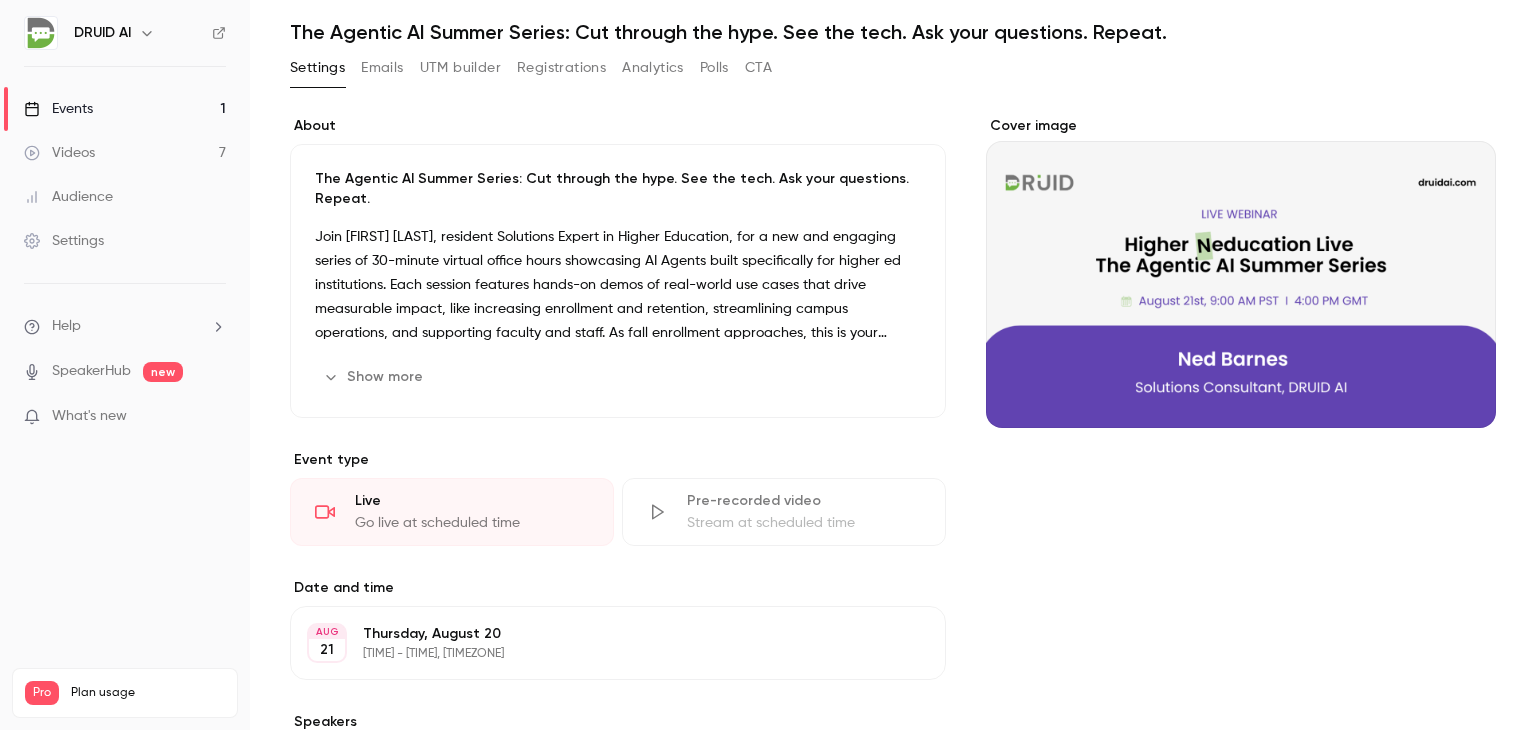 scroll, scrollTop: 300, scrollLeft: 0, axis: vertical 